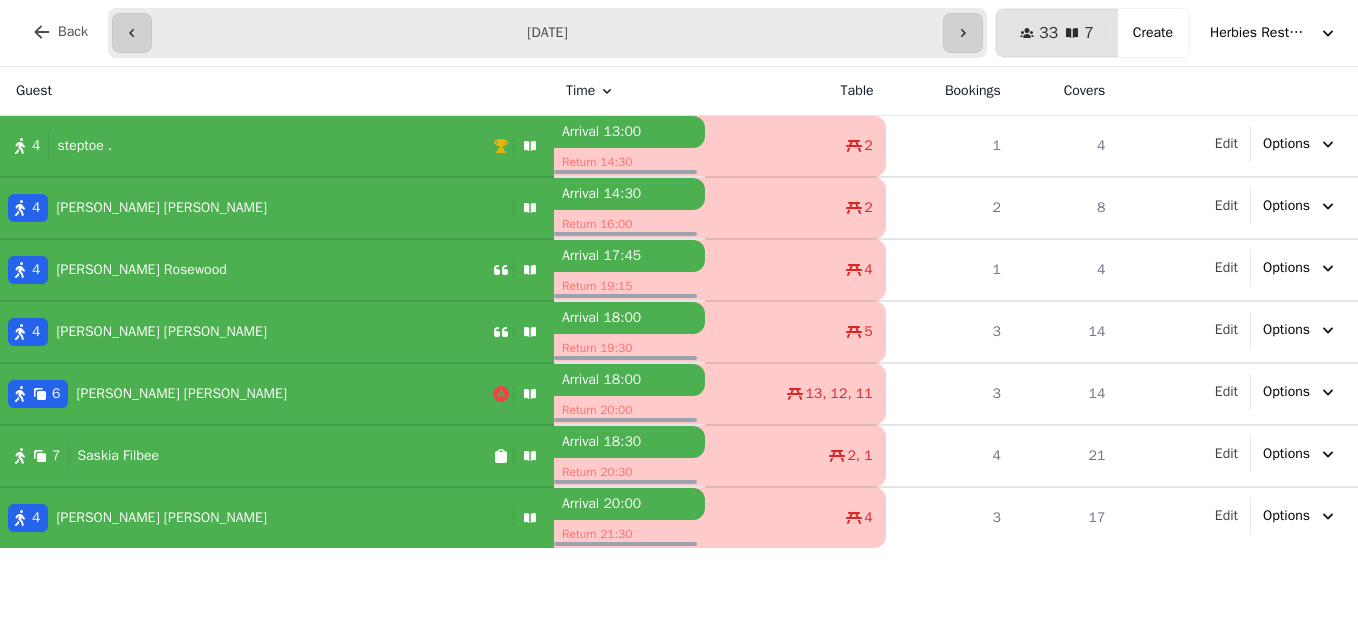 scroll, scrollTop: 0, scrollLeft: 0, axis: both 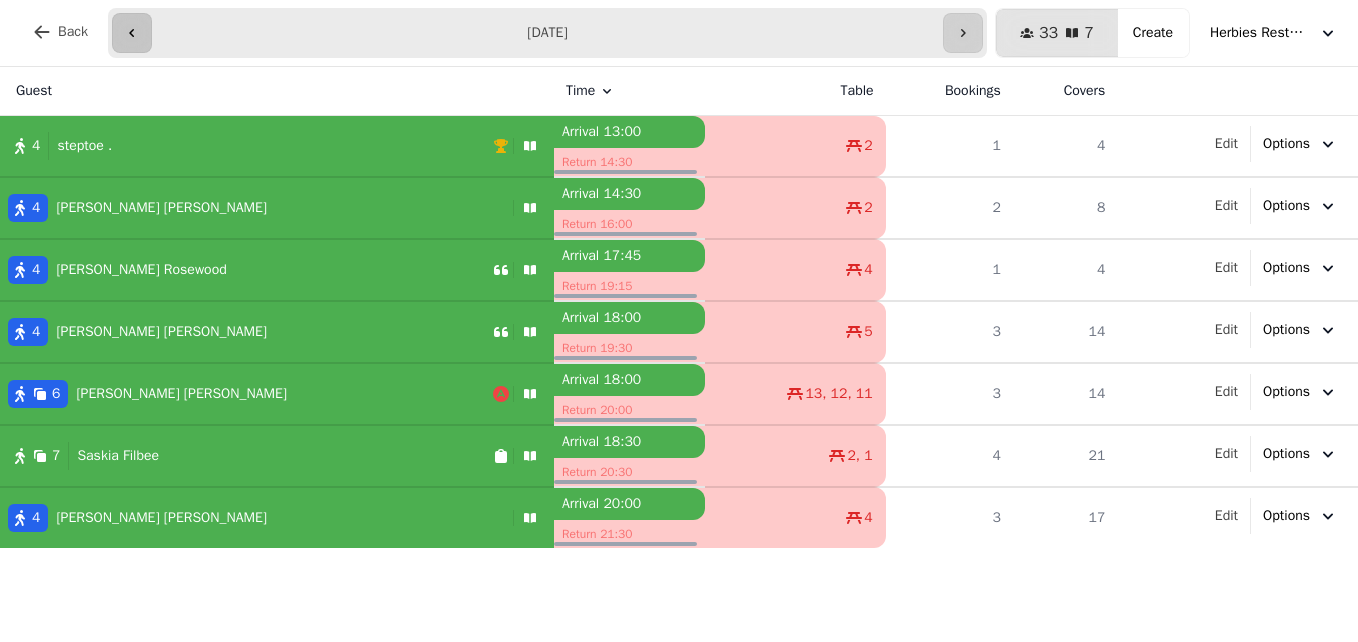 click 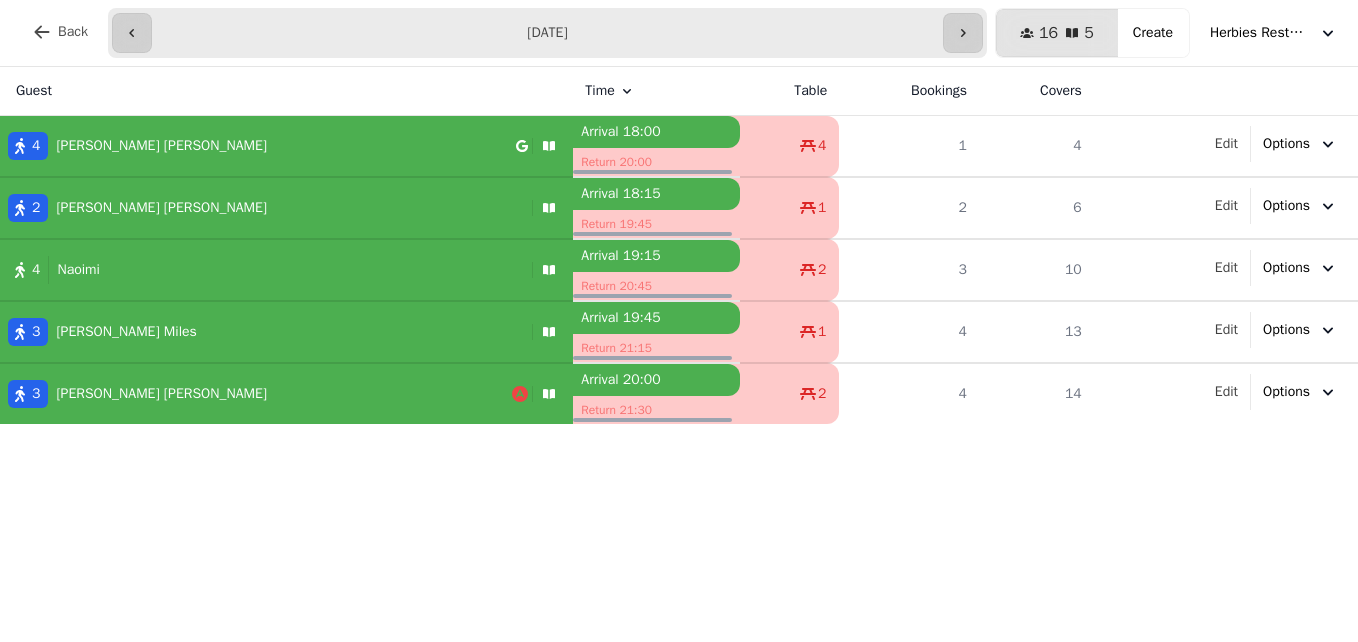 drag, startPoint x: 127, startPoint y: 29, endPoint x: 166, endPoint y: 12, distance: 42.544094 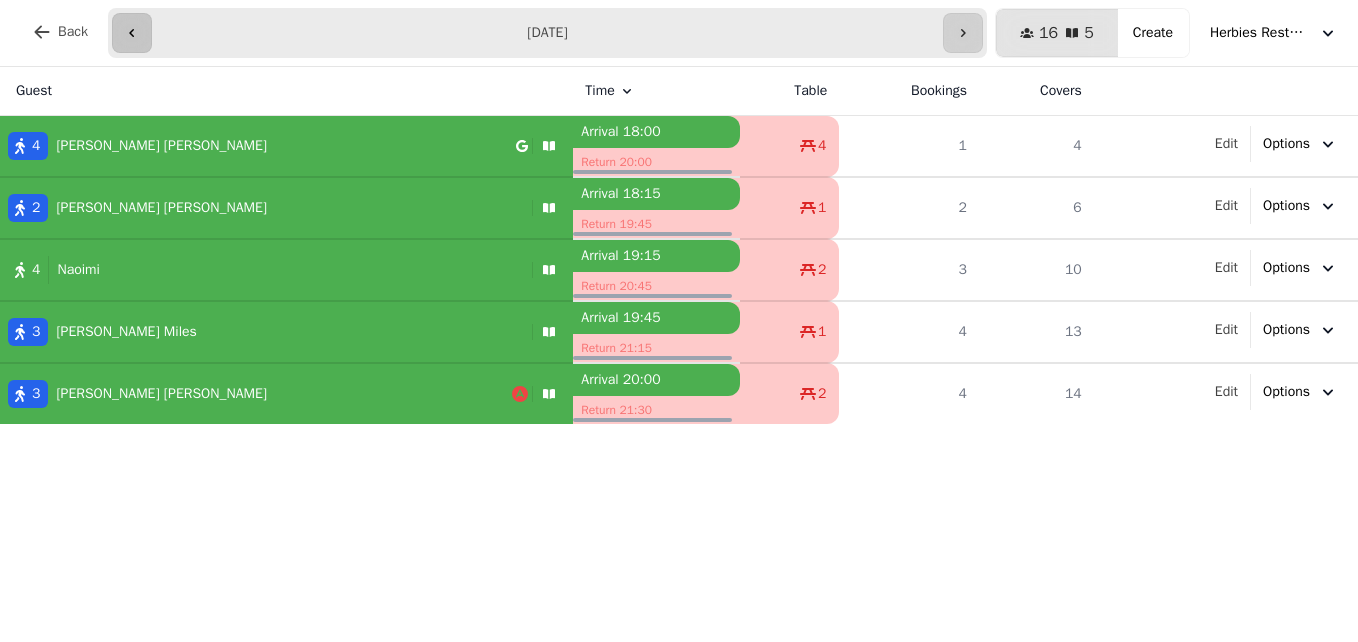 click at bounding box center [132, 33] 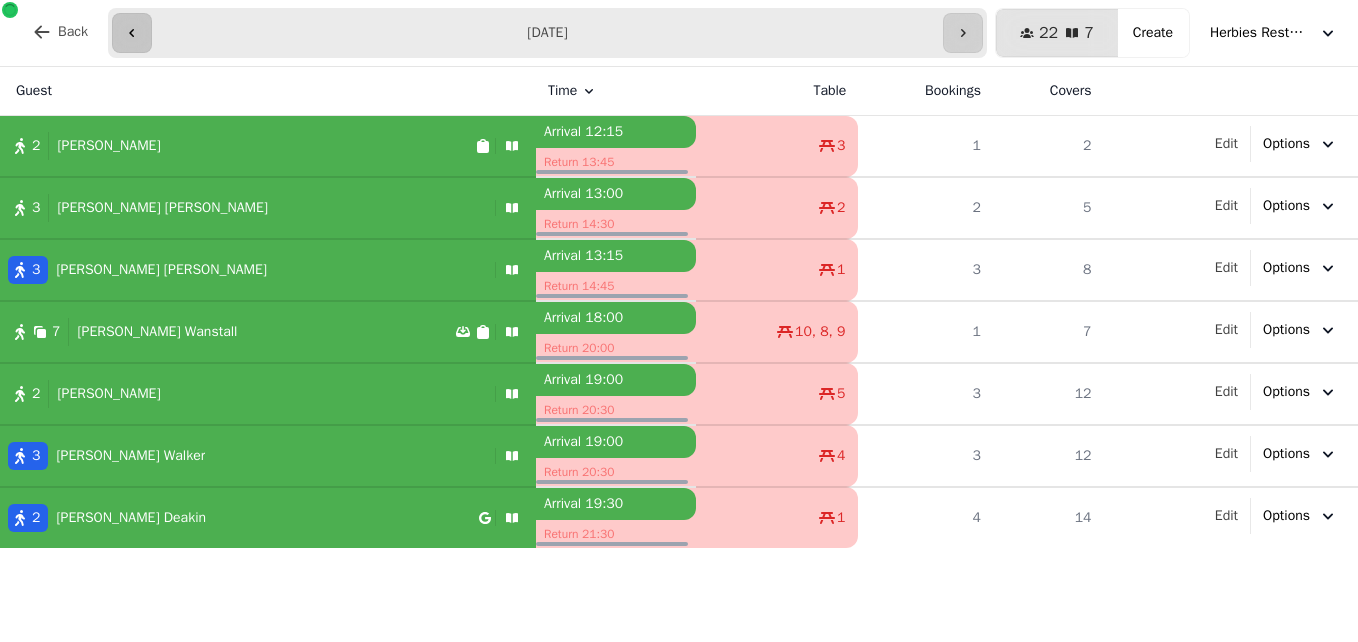 click at bounding box center [132, 33] 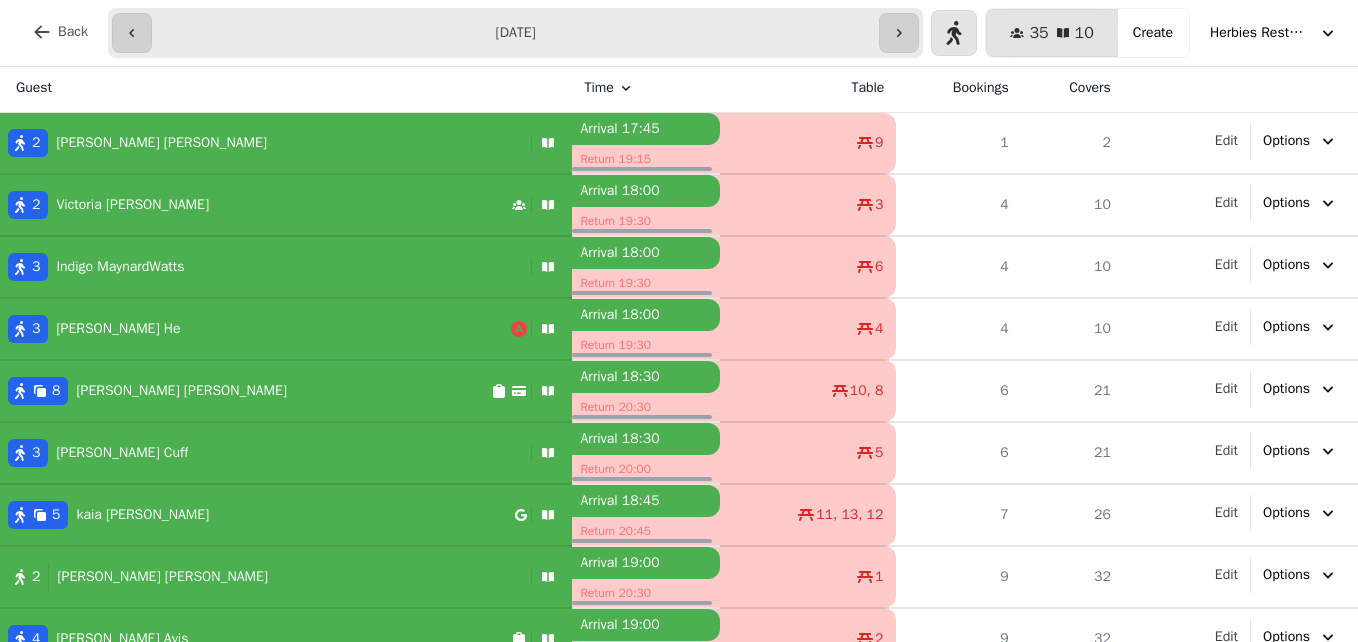 scroll, scrollTop: 0, scrollLeft: 0, axis: both 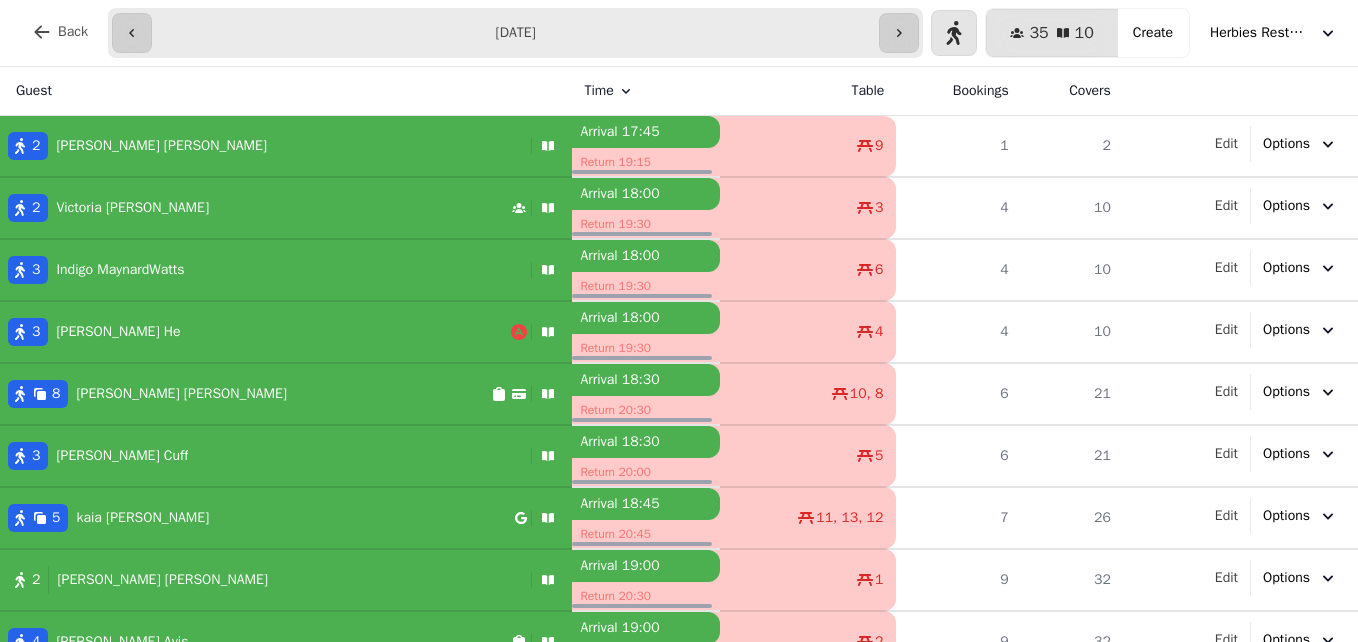click at bounding box center (642, 234) 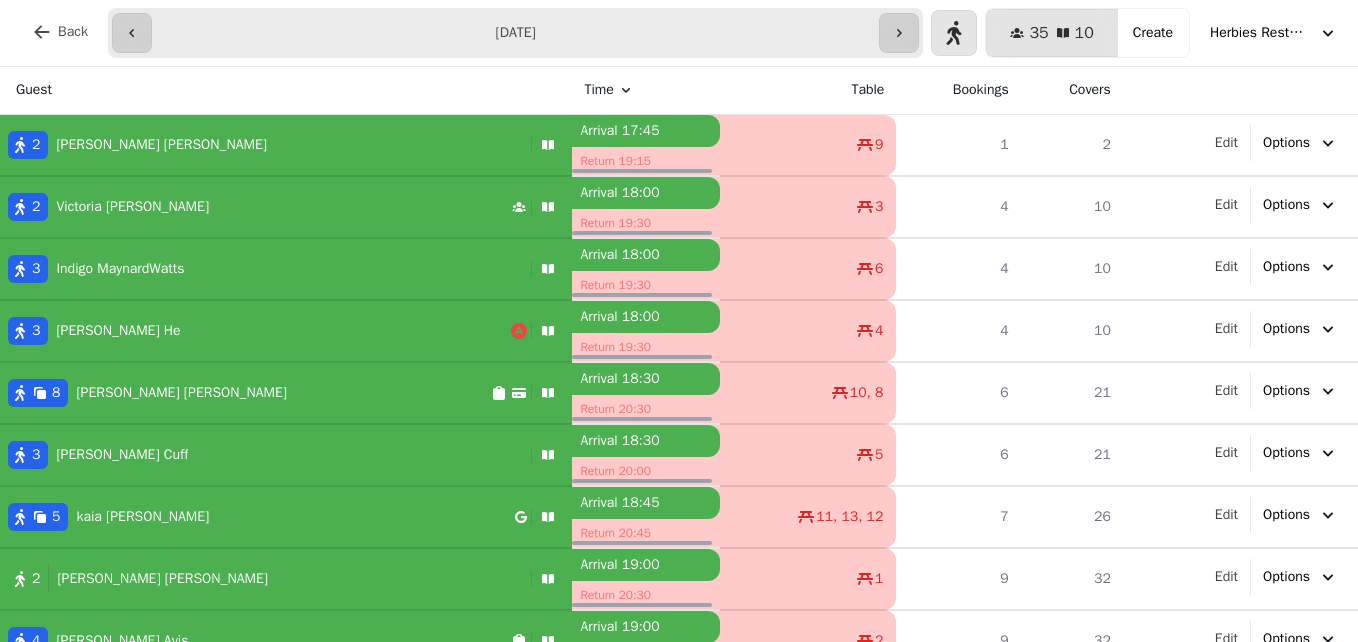 scroll, scrollTop: 92, scrollLeft: 0, axis: vertical 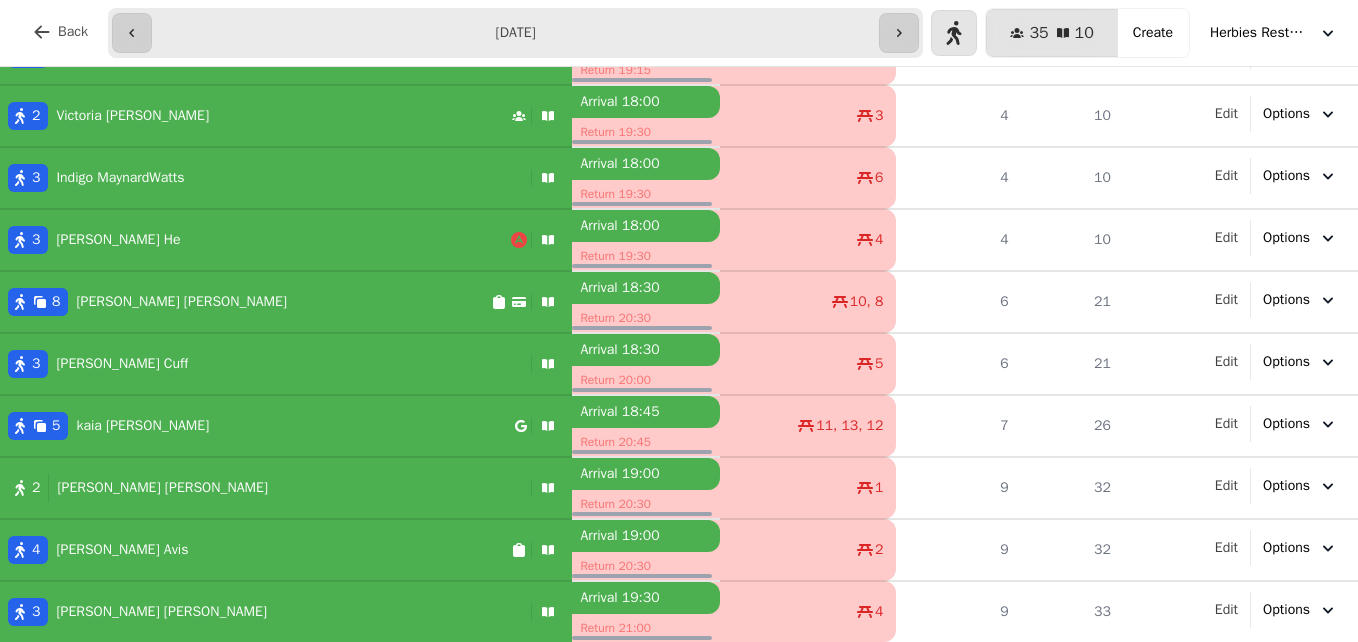 click on "Arrival   18:00" at bounding box center (646, 226) 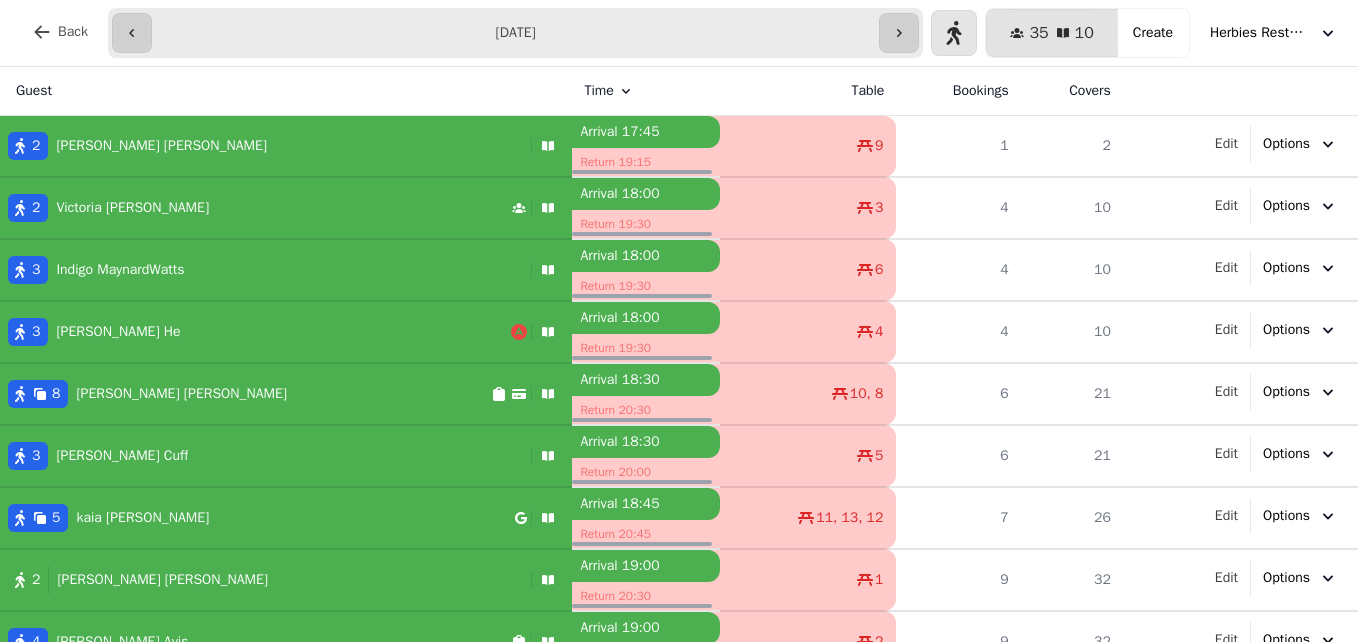 drag, startPoint x: 221, startPoint y: 439, endPoint x: 12, endPoint y: 693, distance: 328.93314 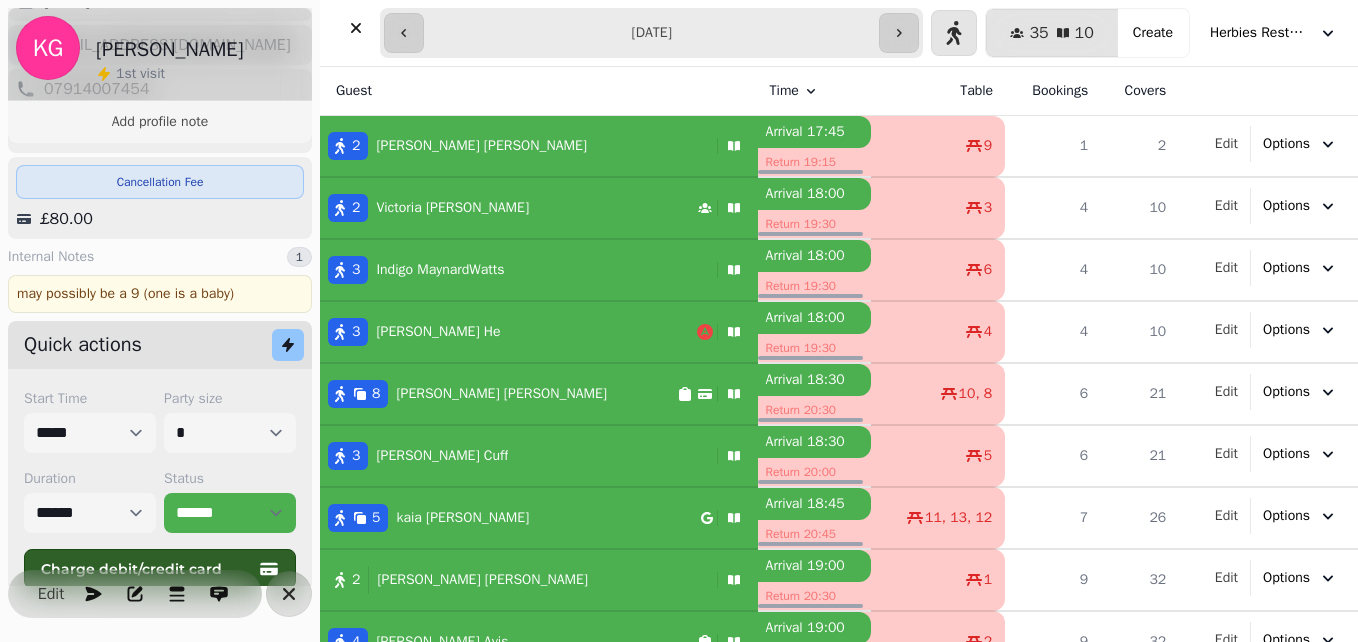 scroll, scrollTop: 214, scrollLeft: 0, axis: vertical 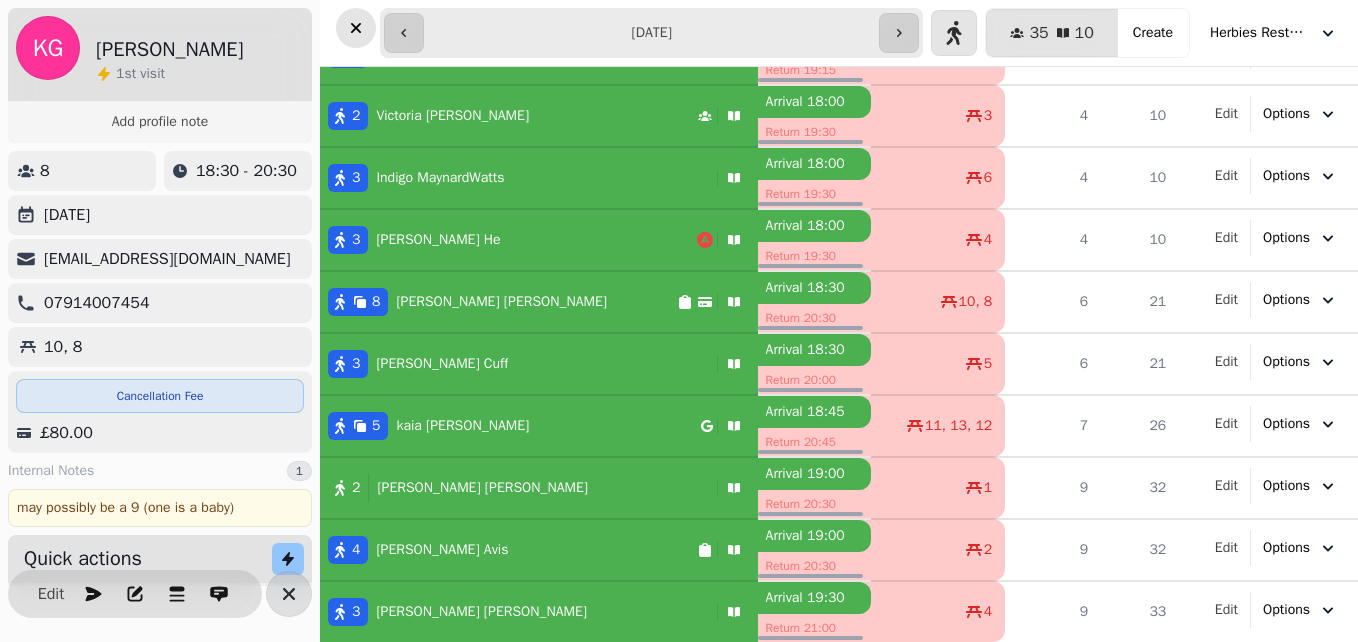click at bounding box center (356, 28) 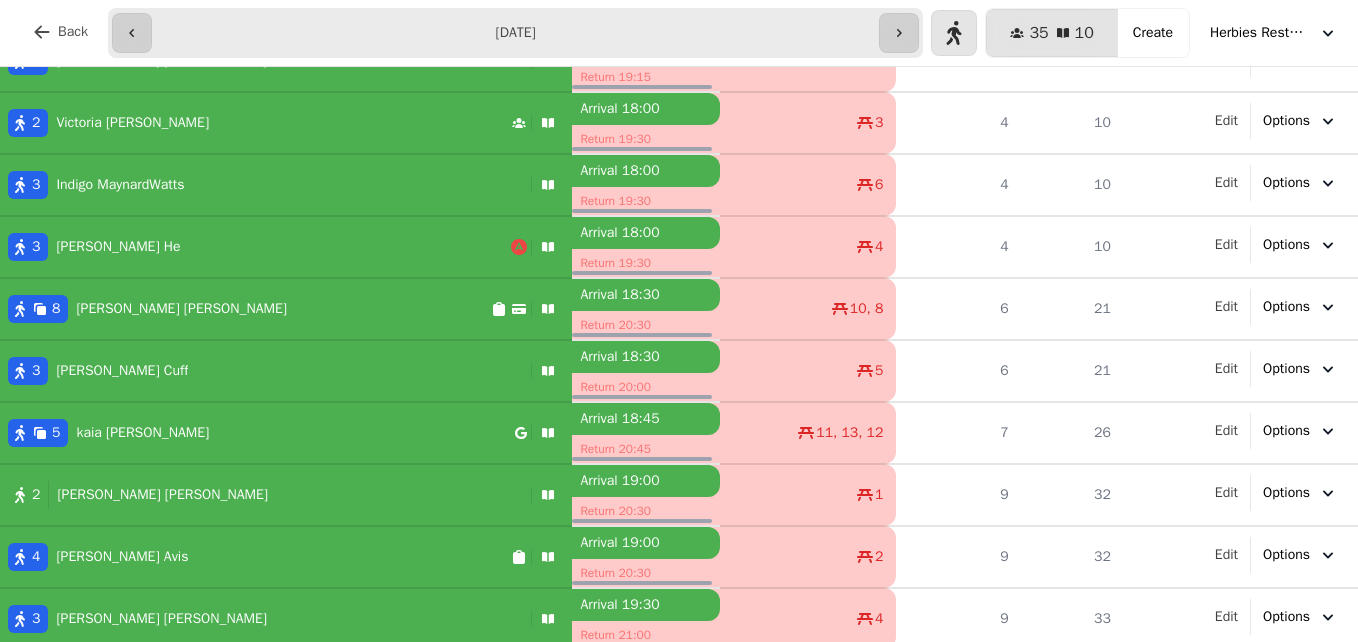 scroll, scrollTop: 86, scrollLeft: 0, axis: vertical 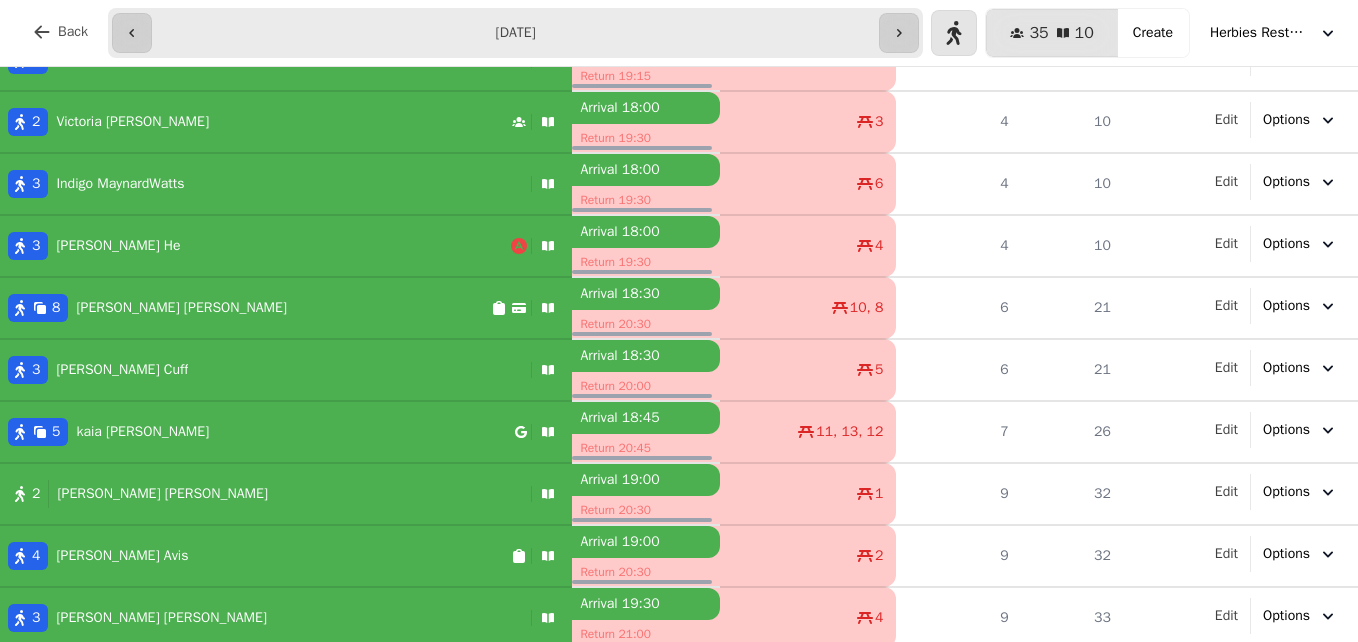 click on "10, 8" at bounding box center (867, 308) 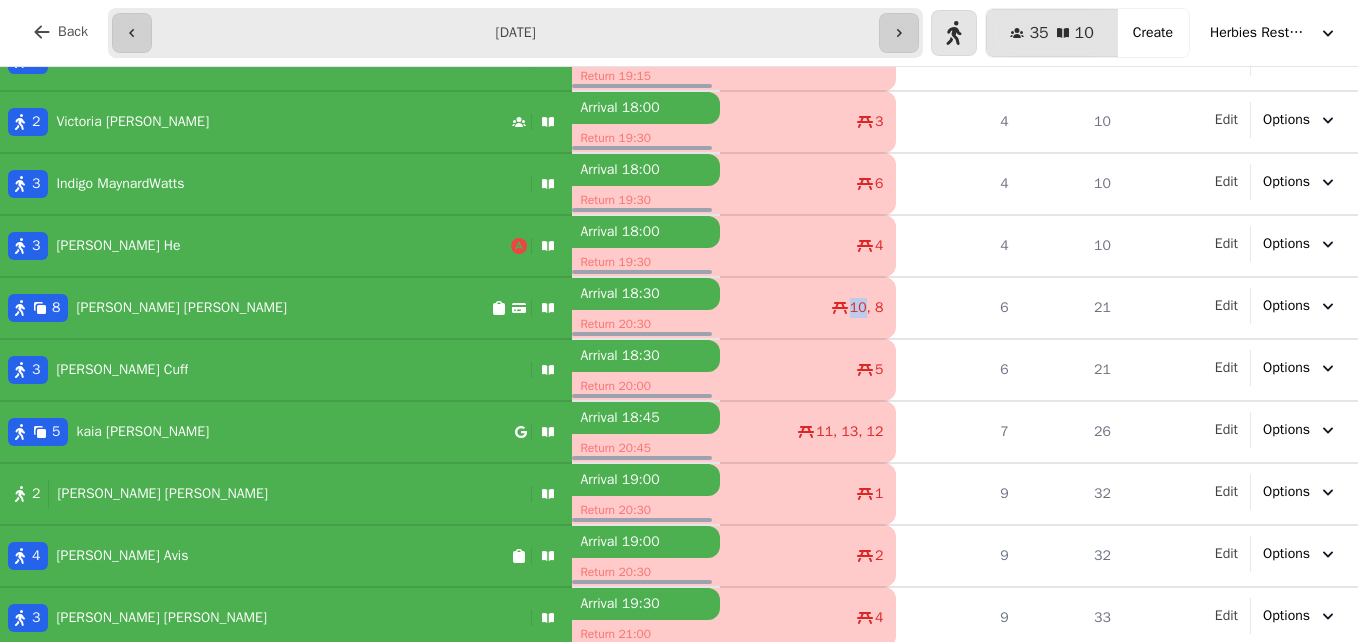 click on "10, 8" at bounding box center (808, 308) 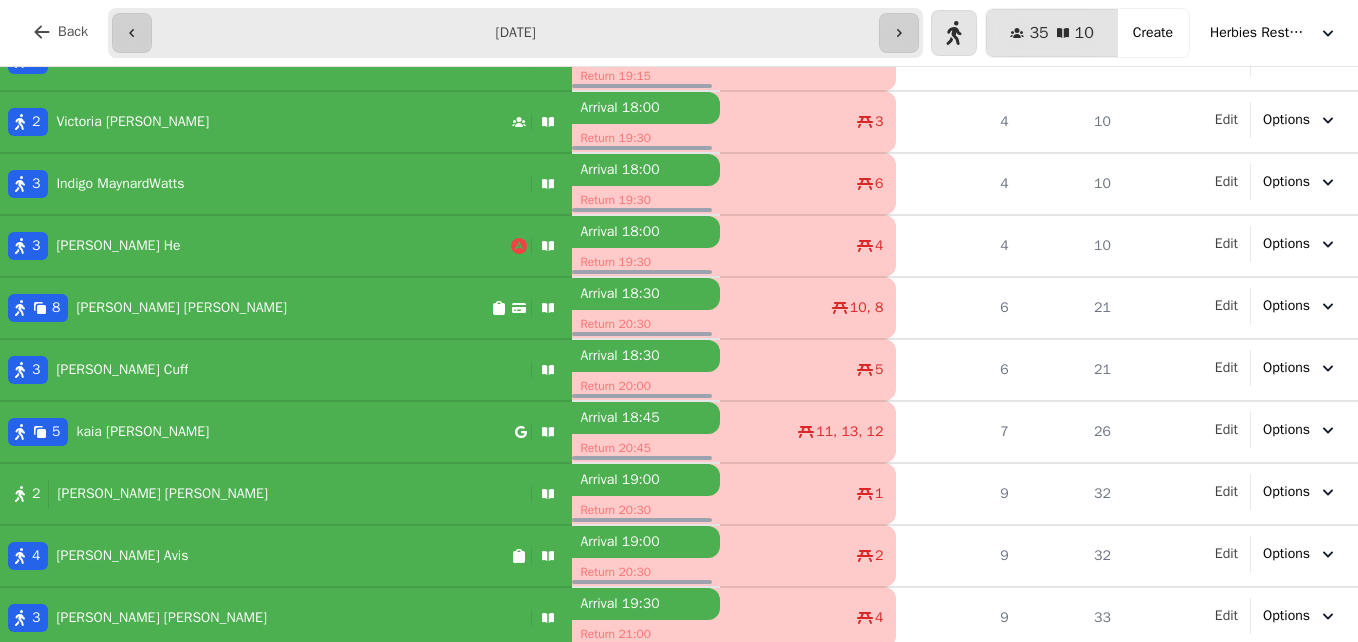 drag, startPoint x: 714, startPoint y: 313, endPoint x: 925, endPoint y: 298, distance: 211.5325 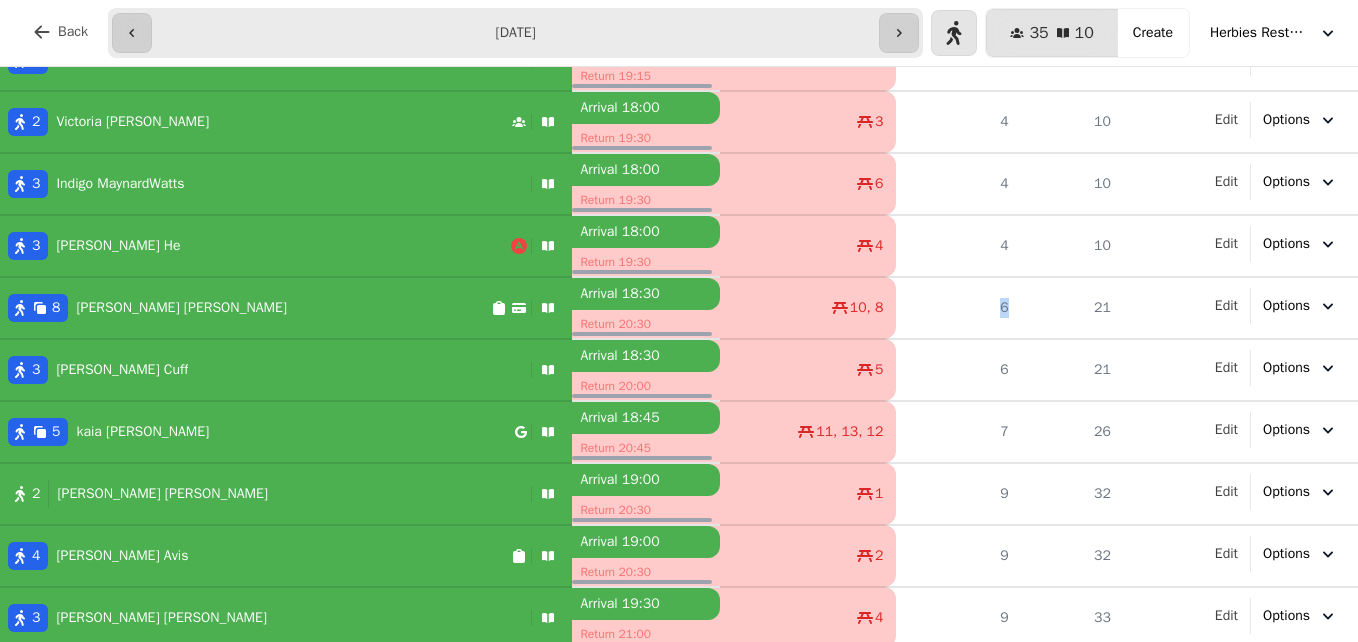click on "6" at bounding box center [958, 308] 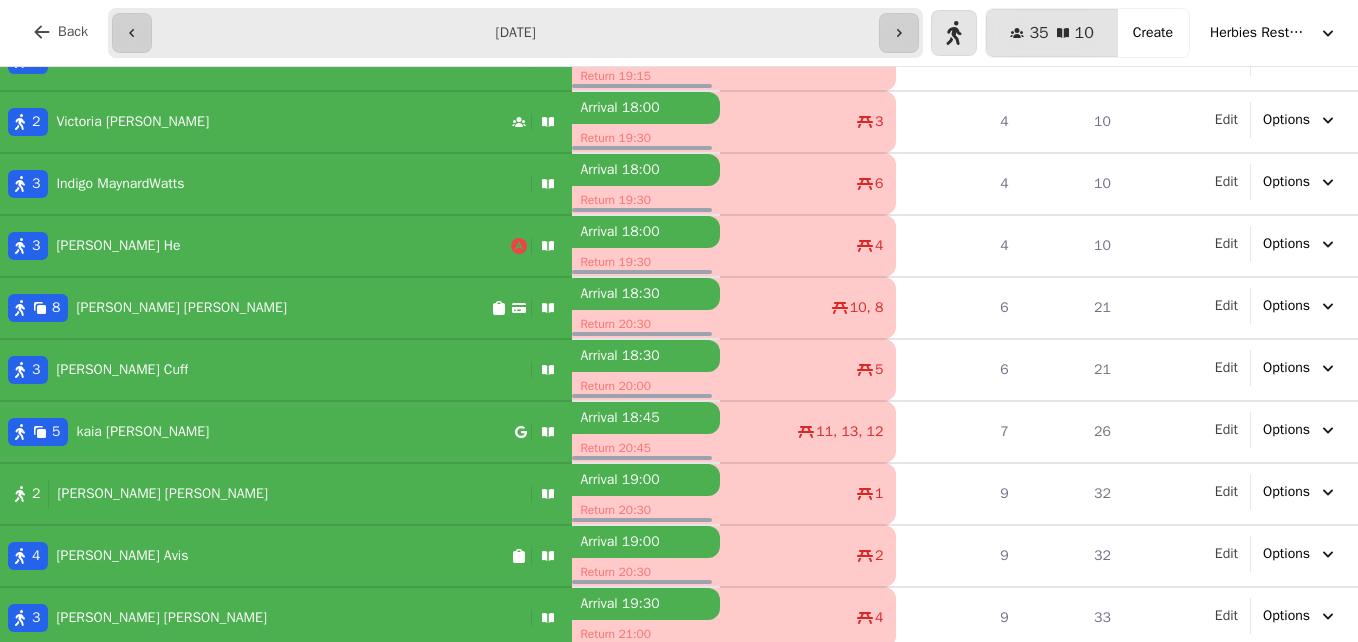 click on "[PERSON_NAME]" at bounding box center (181, 308) 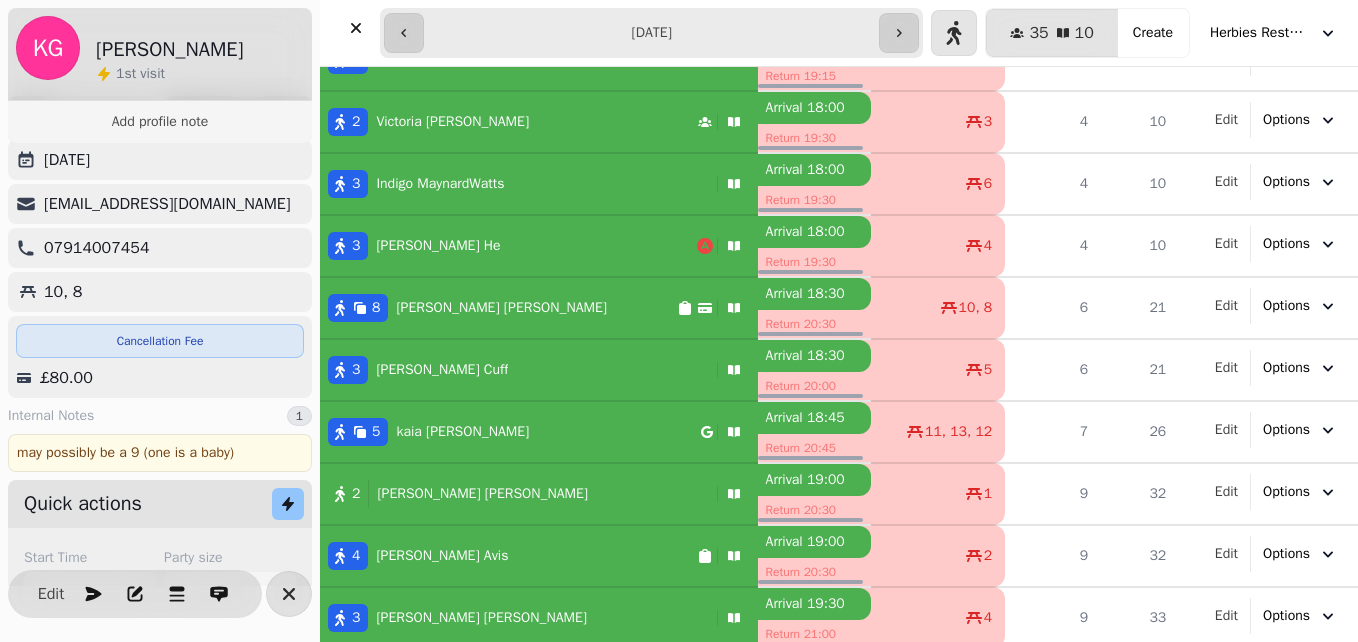 scroll, scrollTop: 0, scrollLeft: 0, axis: both 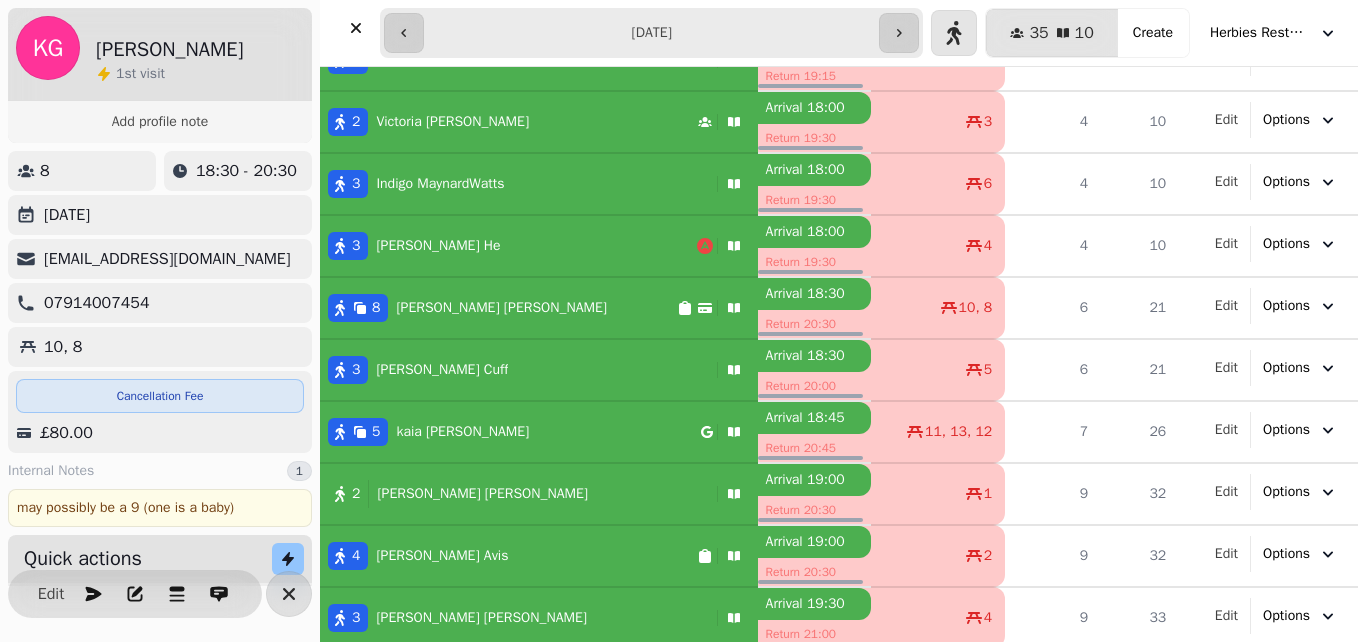 click on "£80.00" at bounding box center [160, 433] 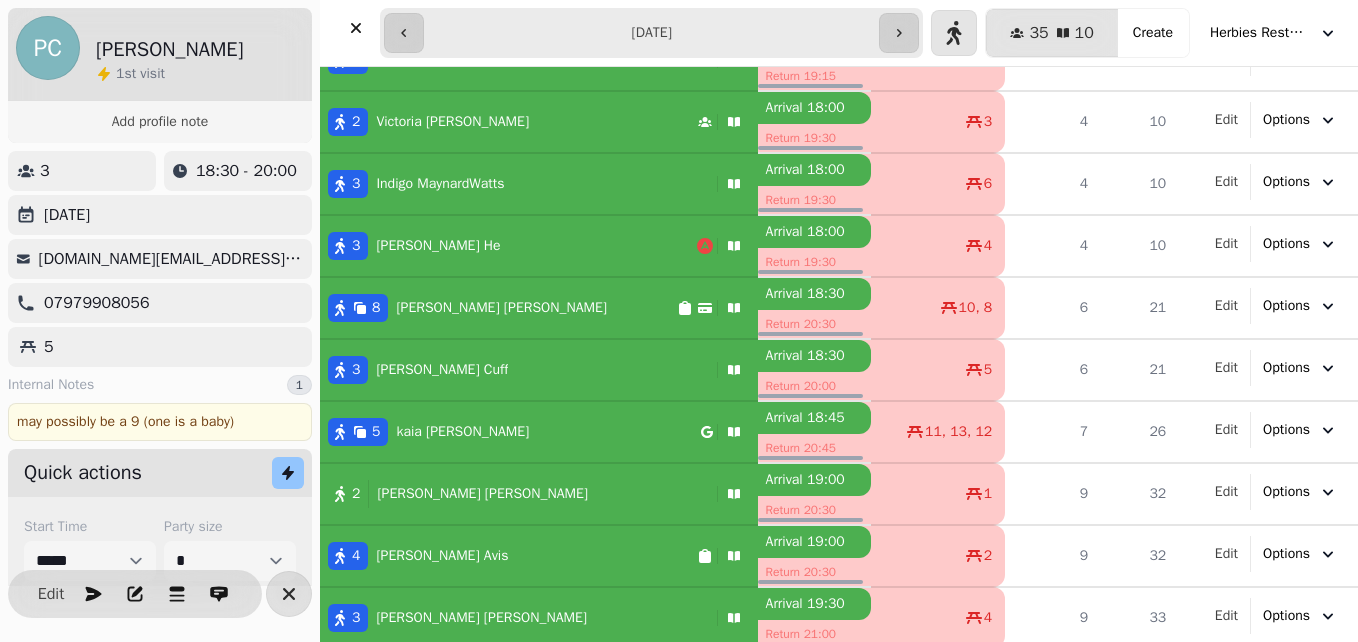 select on "*" 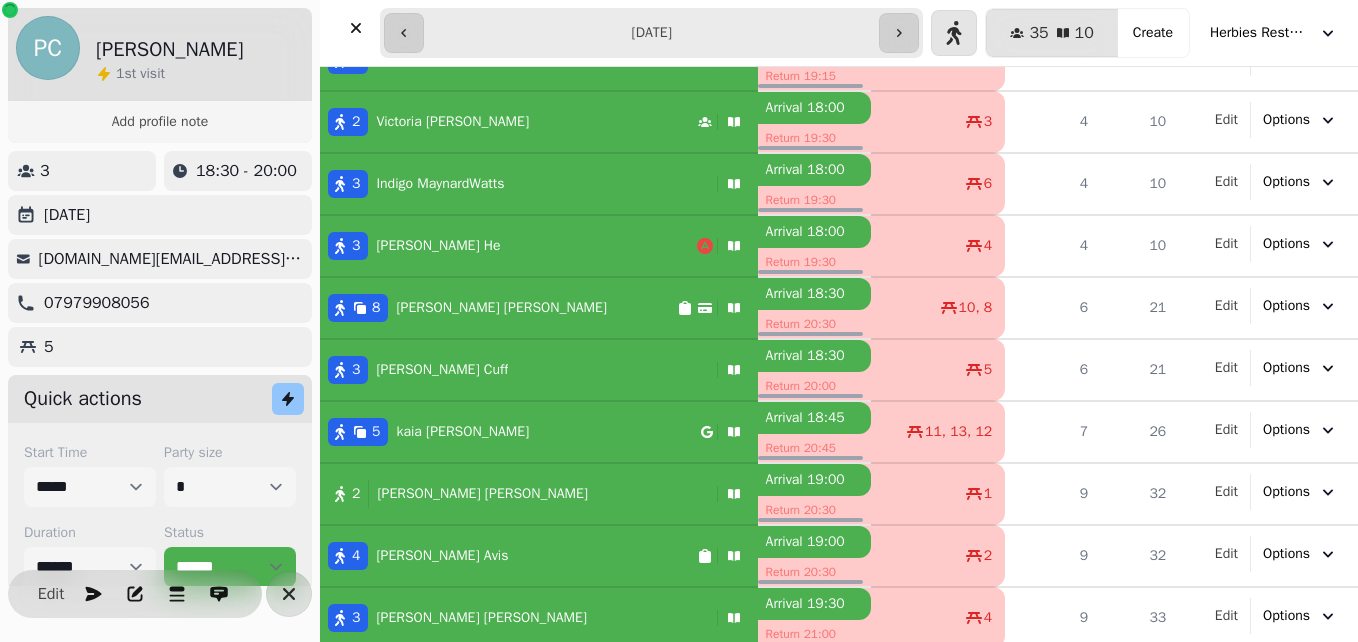 scroll, scrollTop: 89, scrollLeft: 0, axis: vertical 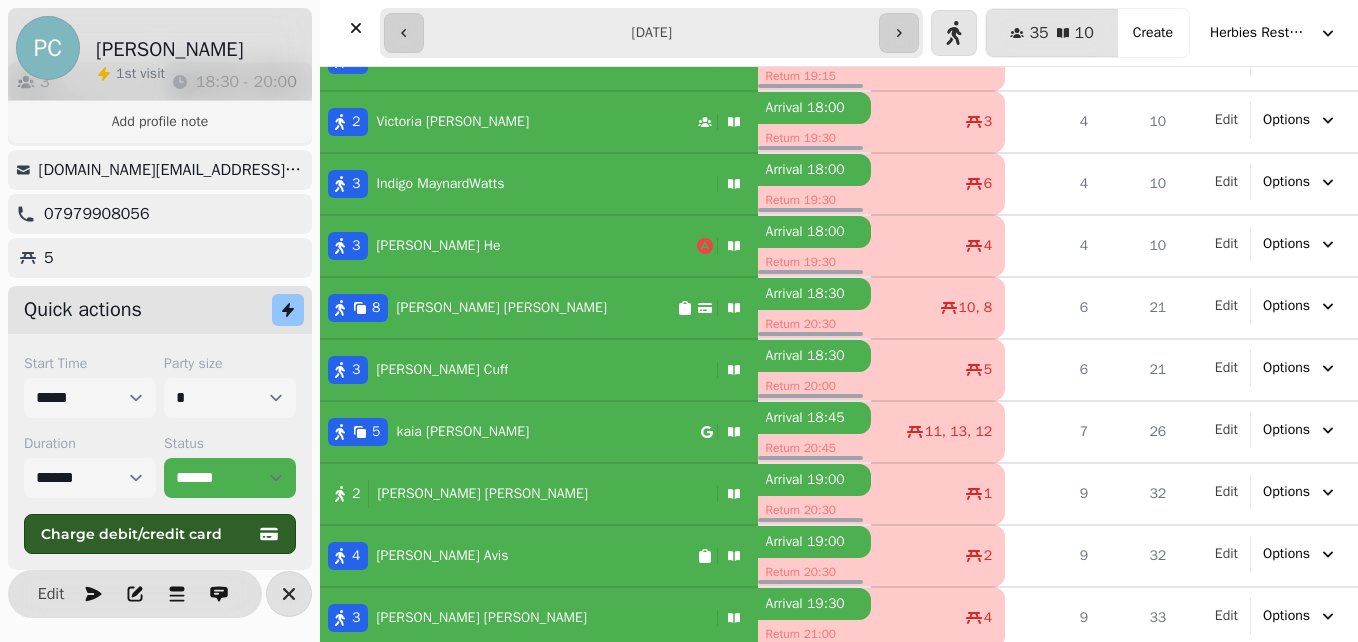 click on "8" at bounding box center [358, 308] 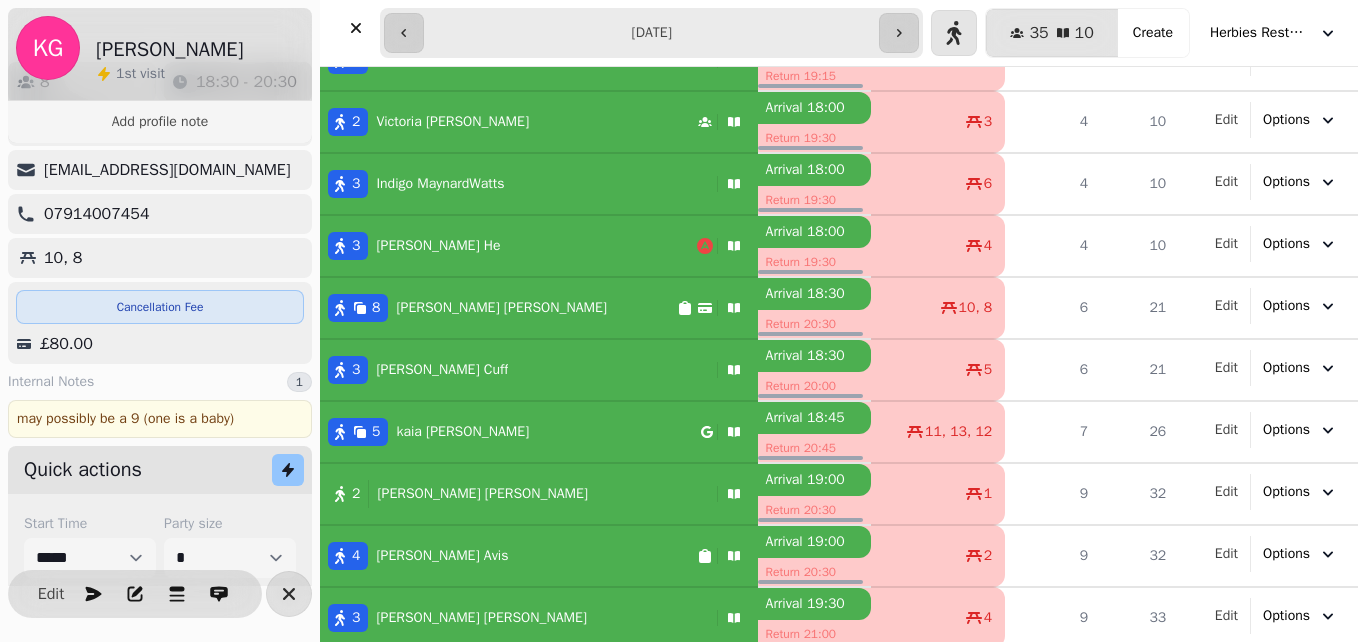 select on "*" 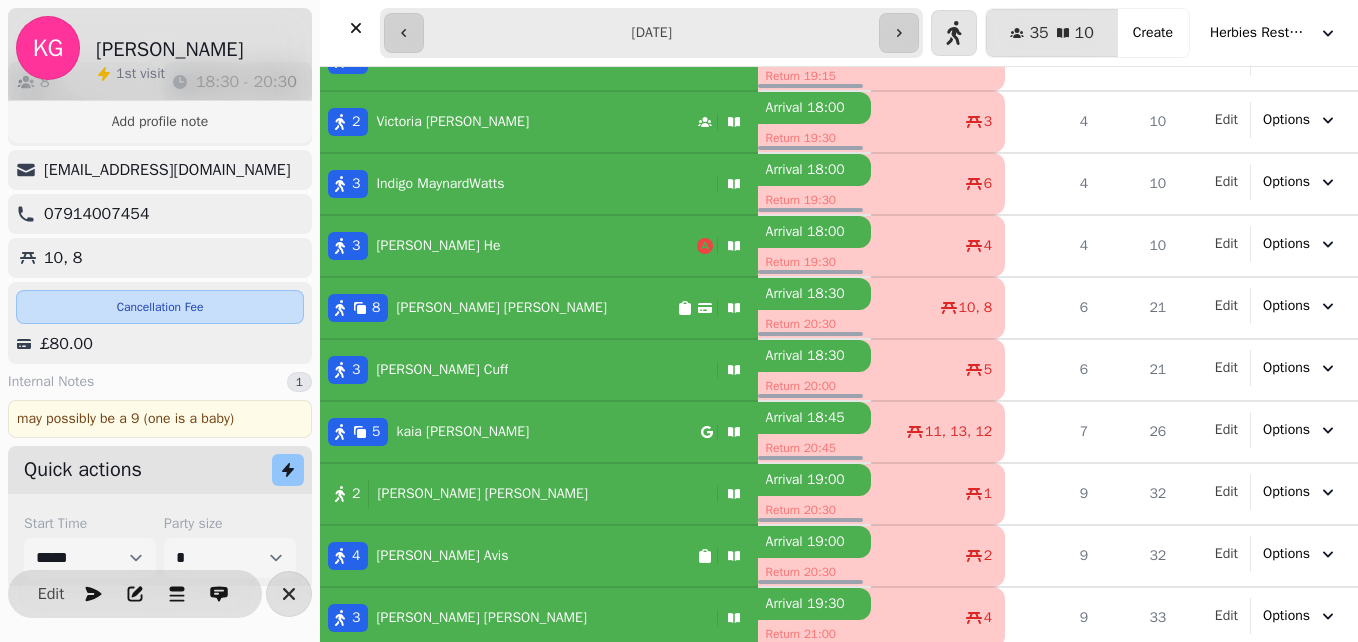 scroll, scrollTop: 0, scrollLeft: 0, axis: both 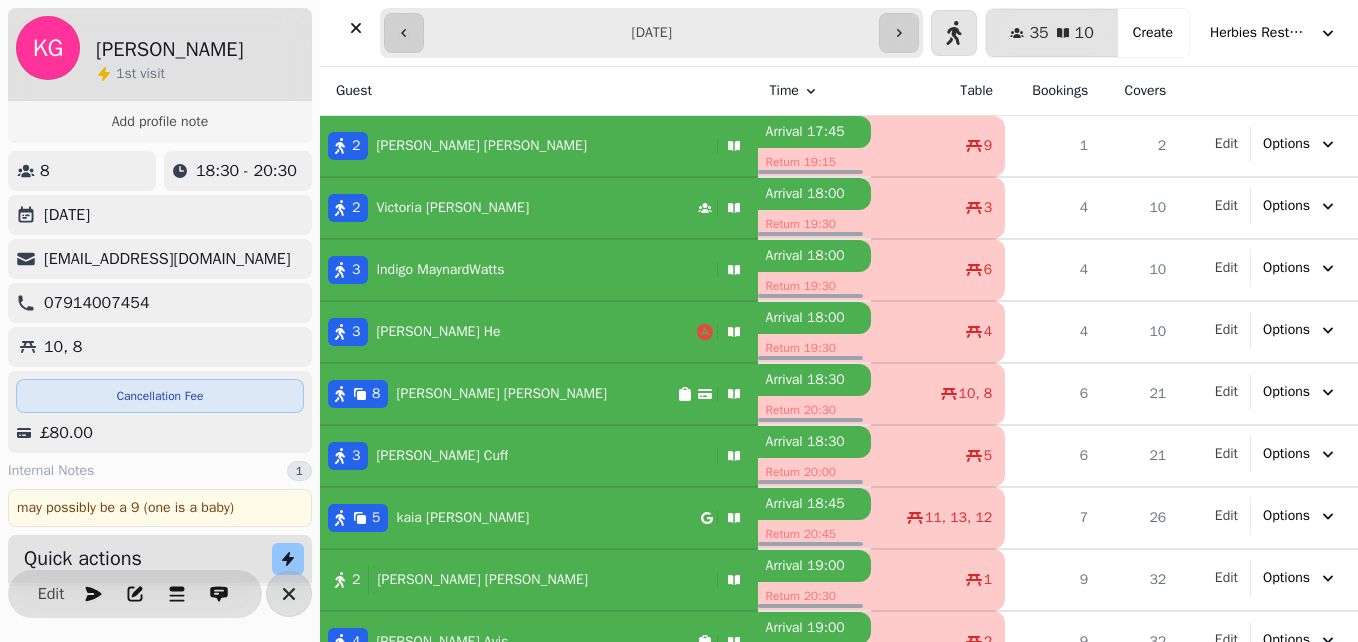 click on "2 [PERSON_NAME]" at bounding box center (508, 208) 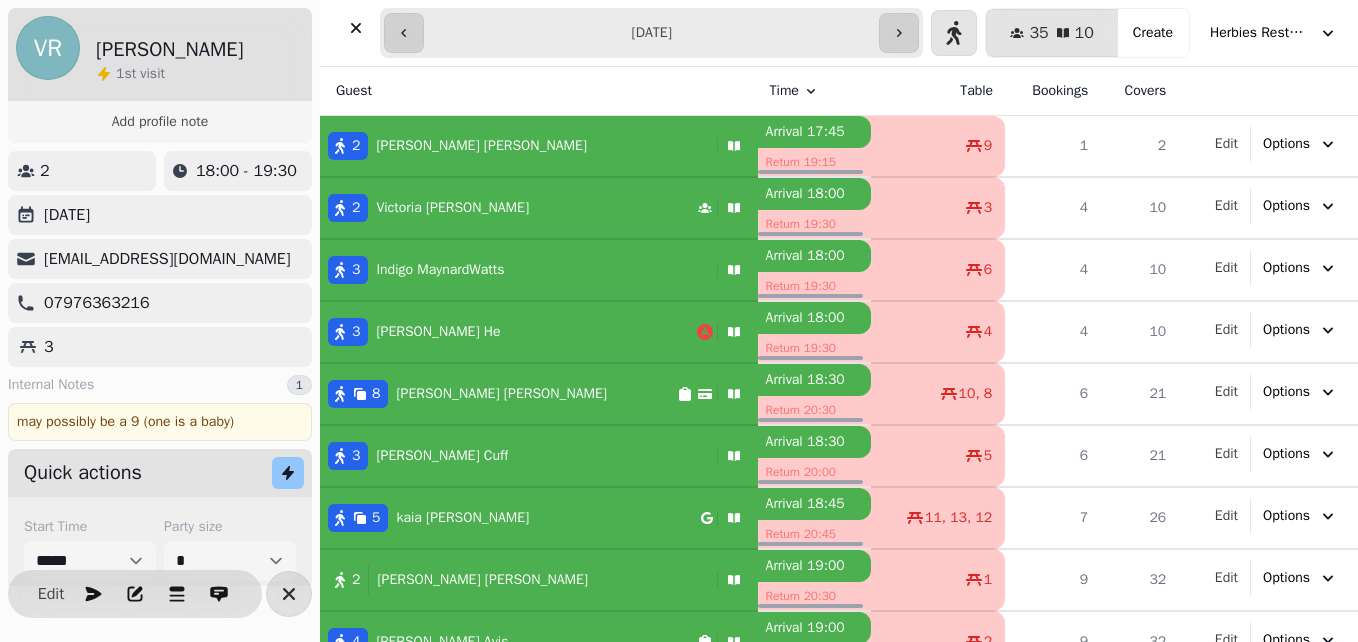 select on "**********" 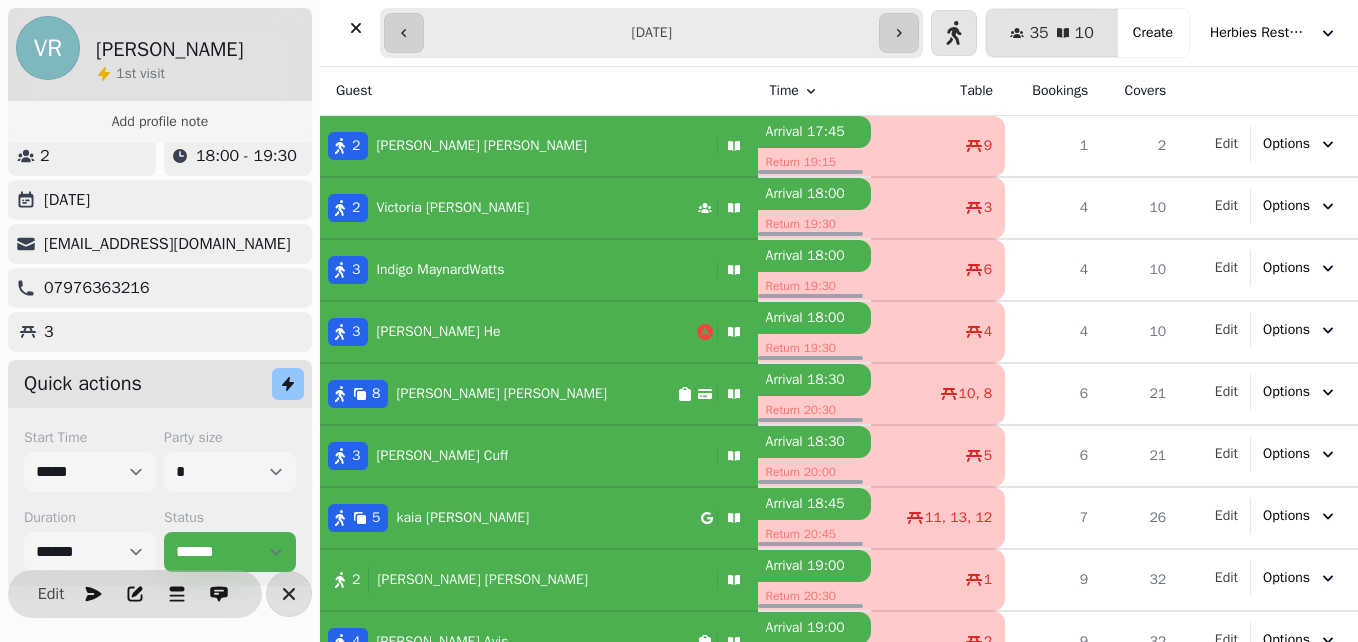 scroll, scrollTop: 0, scrollLeft: 0, axis: both 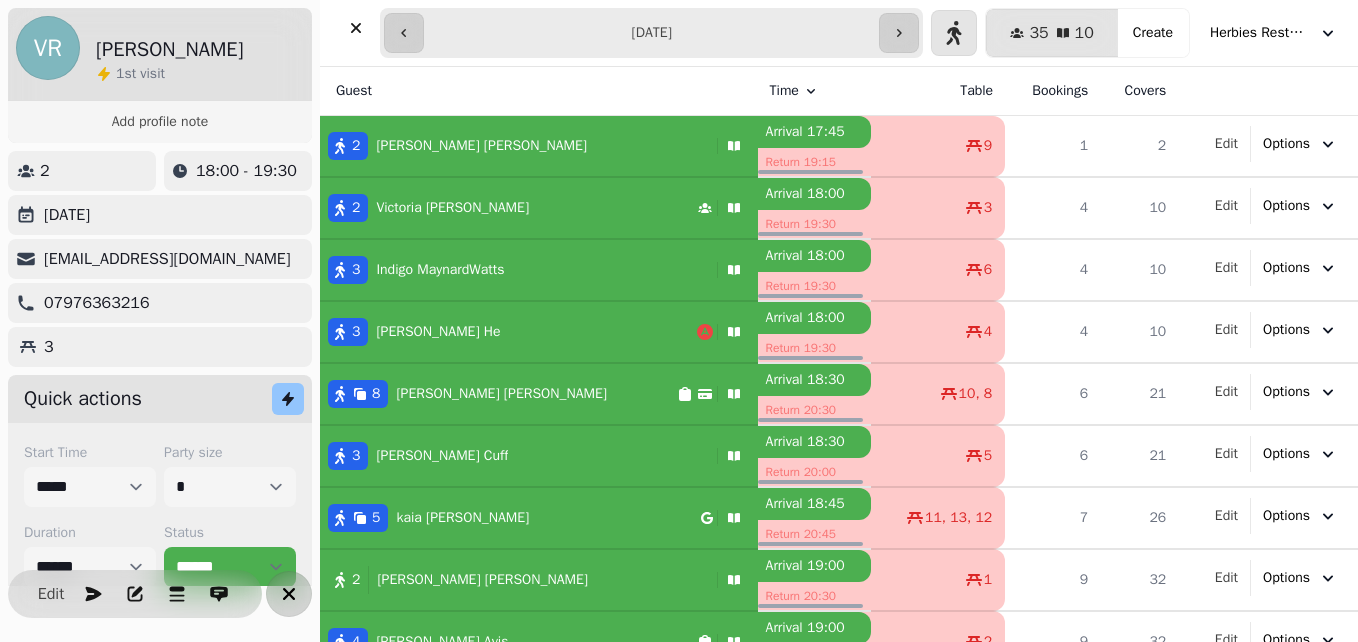 click 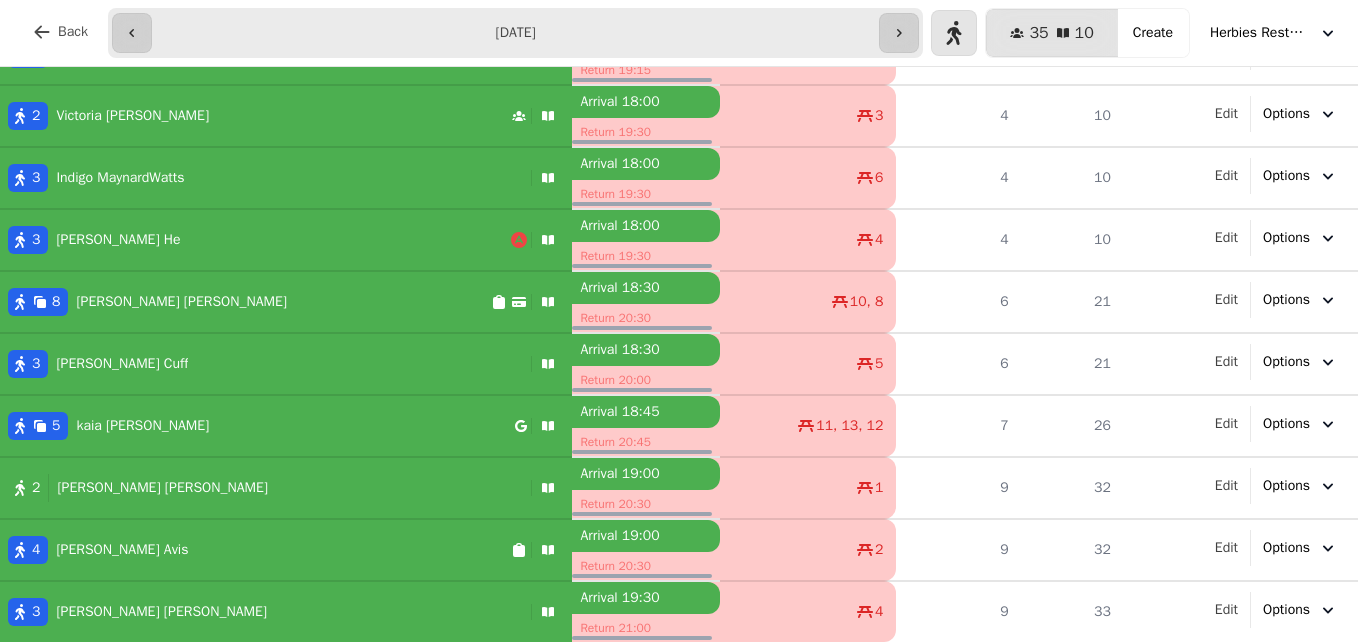 scroll, scrollTop: 0, scrollLeft: 0, axis: both 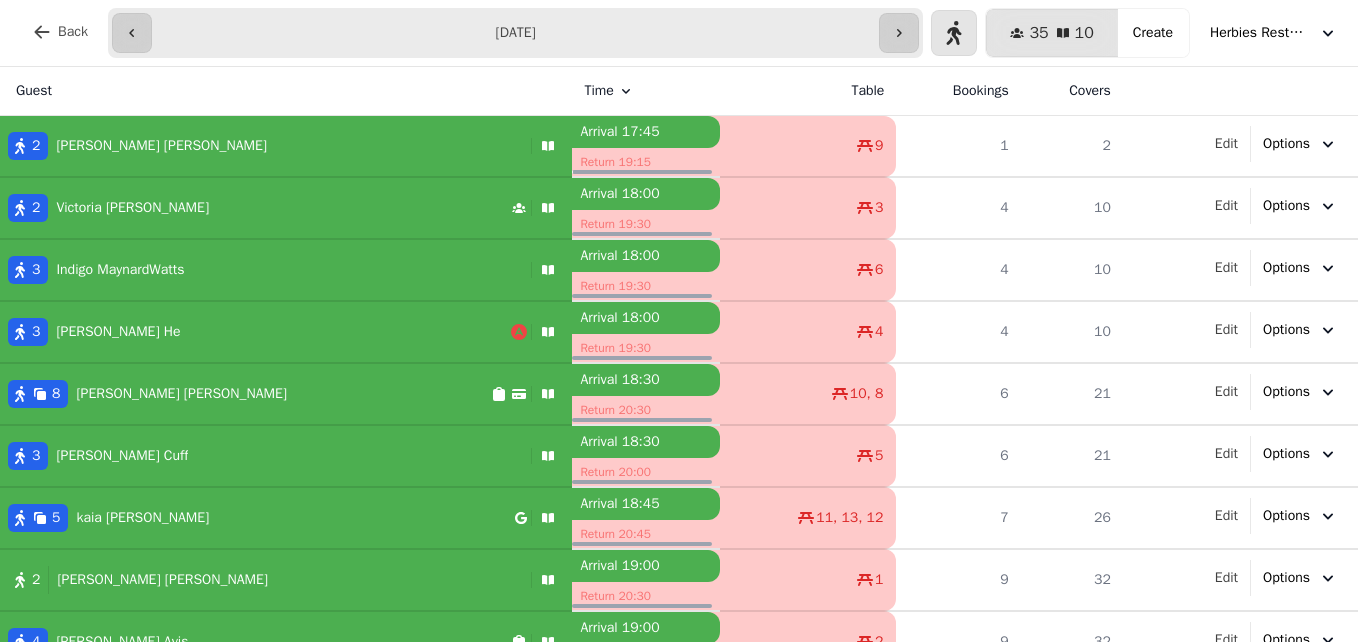 click on "2 [PERSON_NAME]" at bounding box center (255, 208) 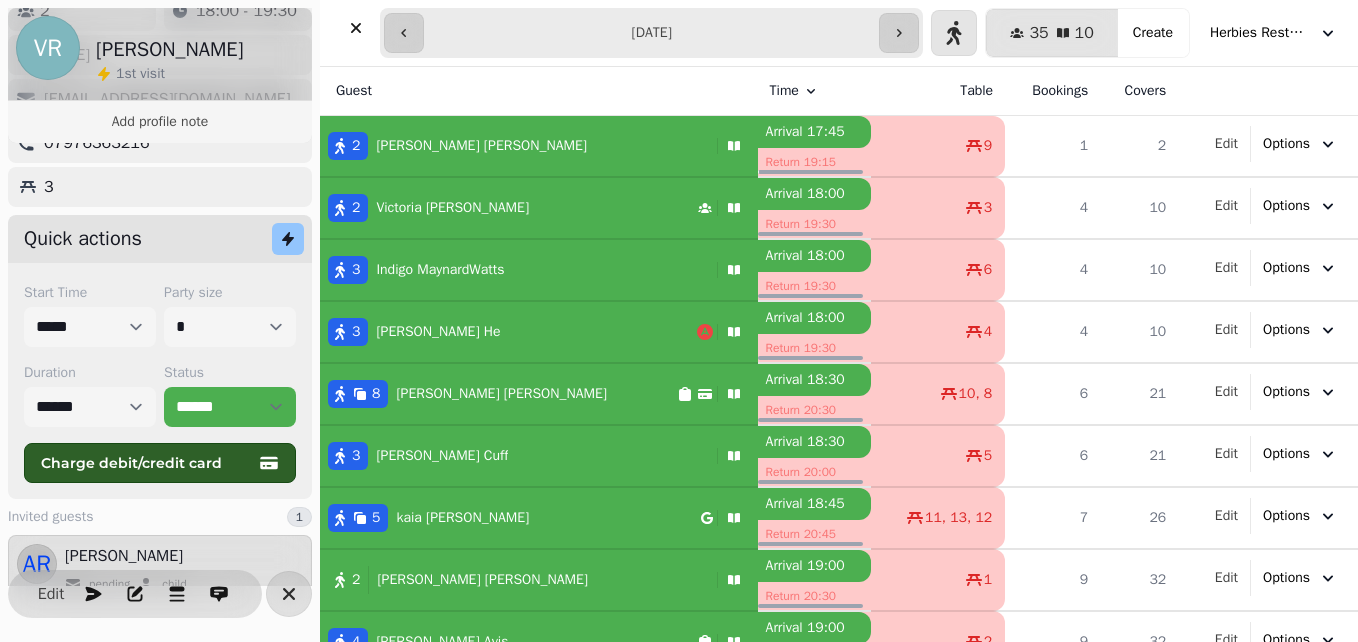 scroll, scrollTop: 191, scrollLeft: 0, axis: vertical 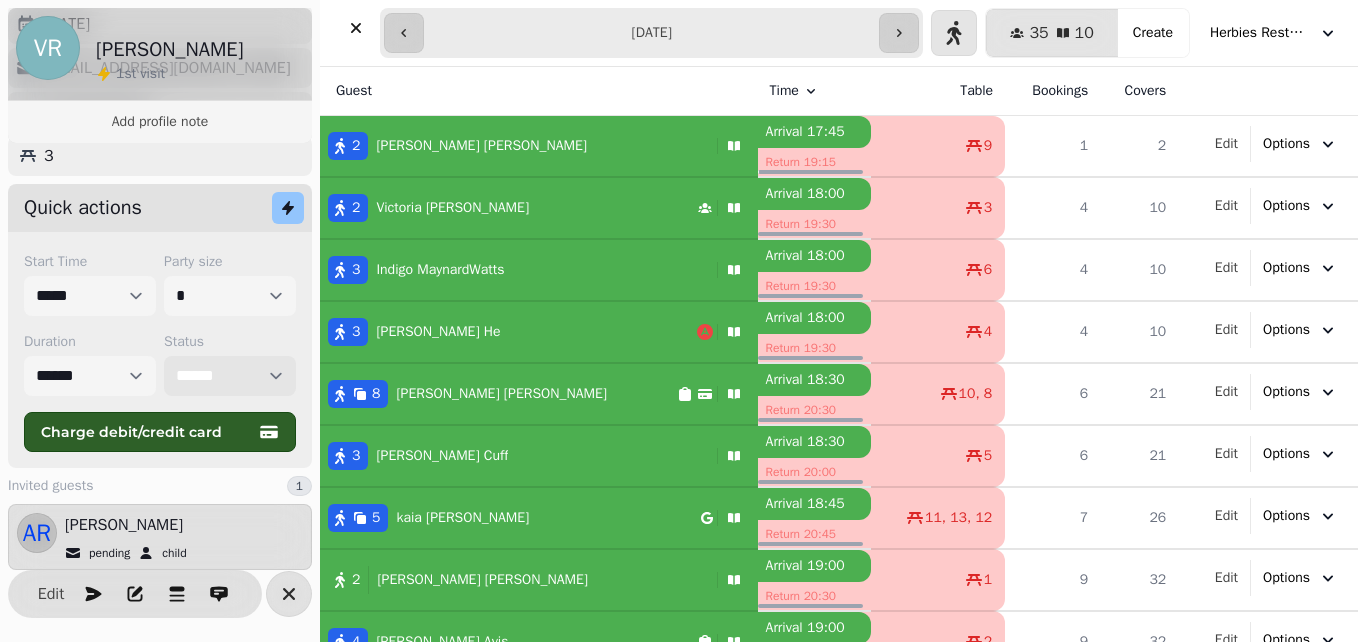 click on "**********" at bounding box center (230, 376) 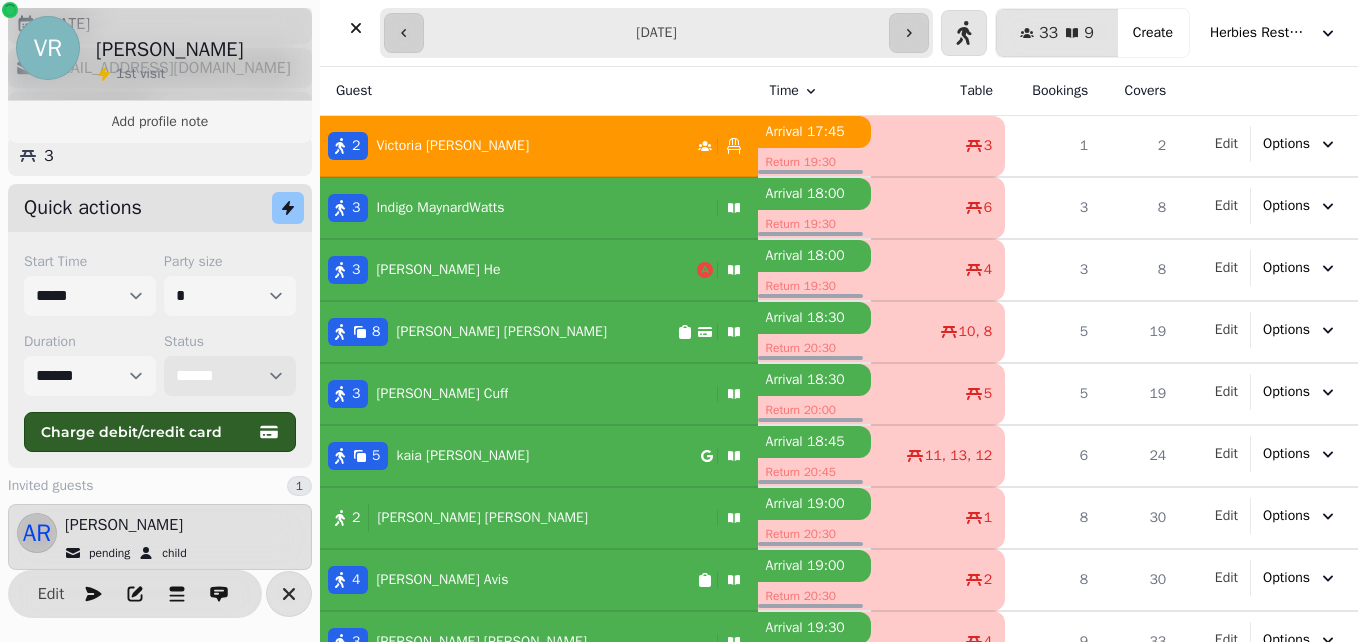 select on "**********" 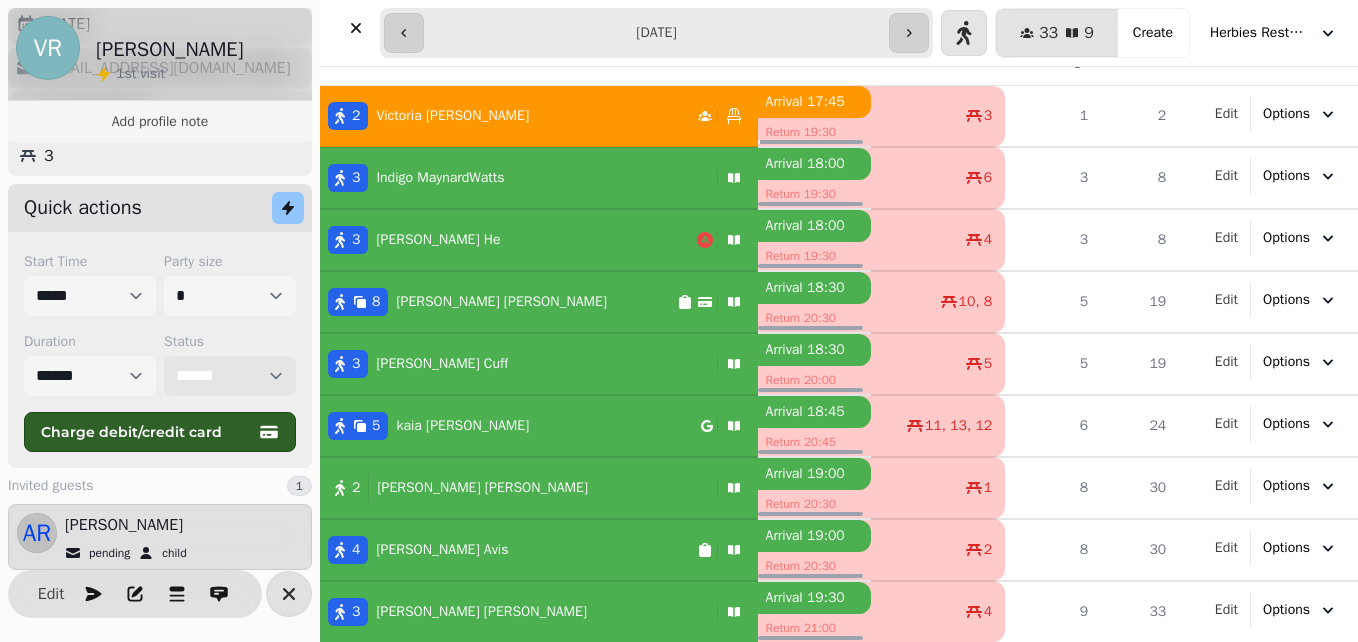 scroll, scrollTop: 0, scrollLeft: 0, axis: both 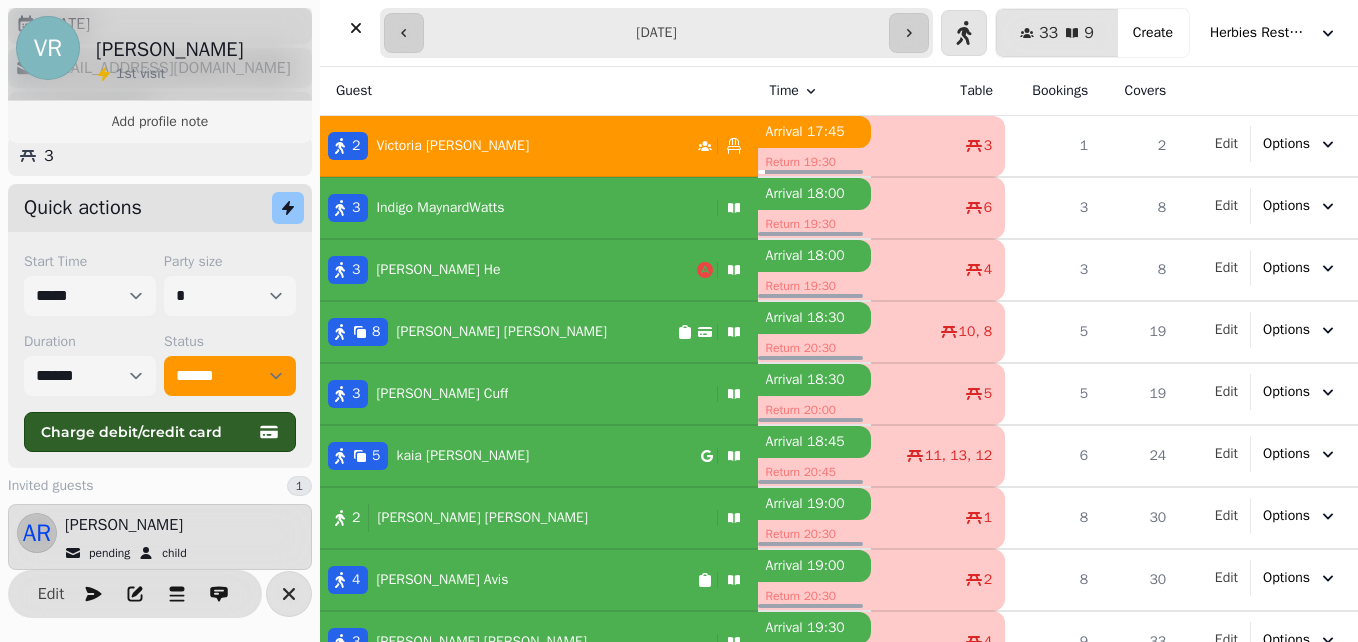click on "3 [PERSON_NAME]" at bounding box center [508, 270] 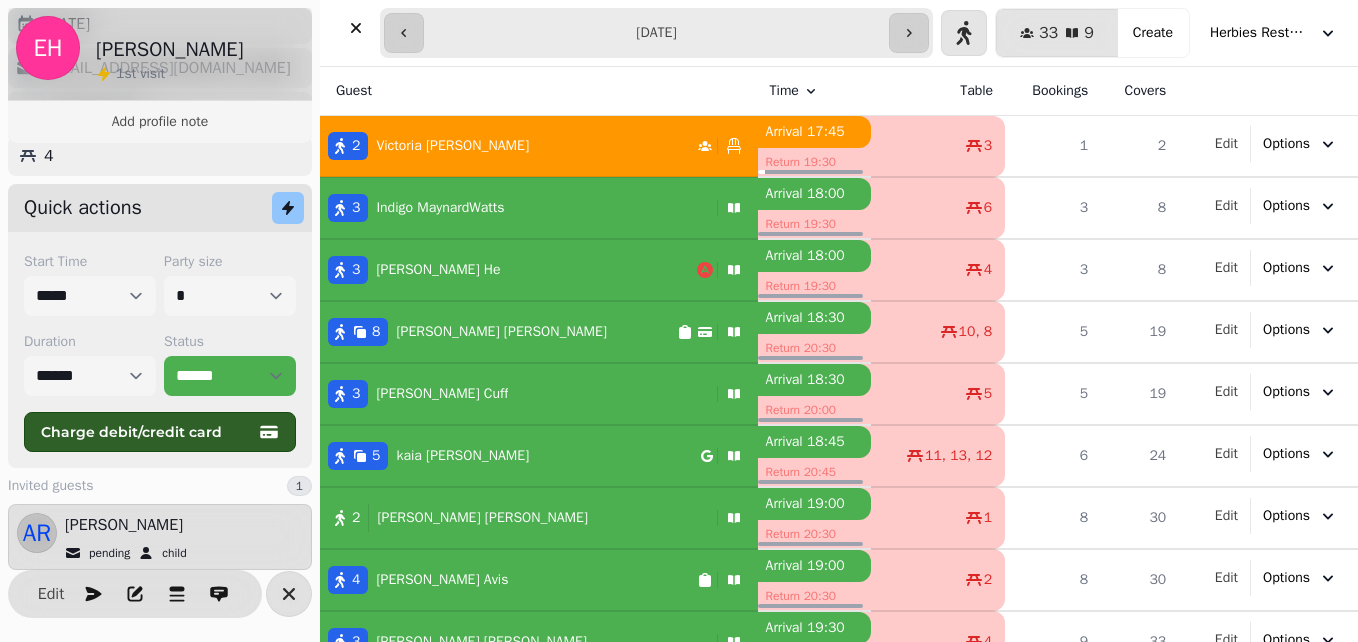 select on "**********" 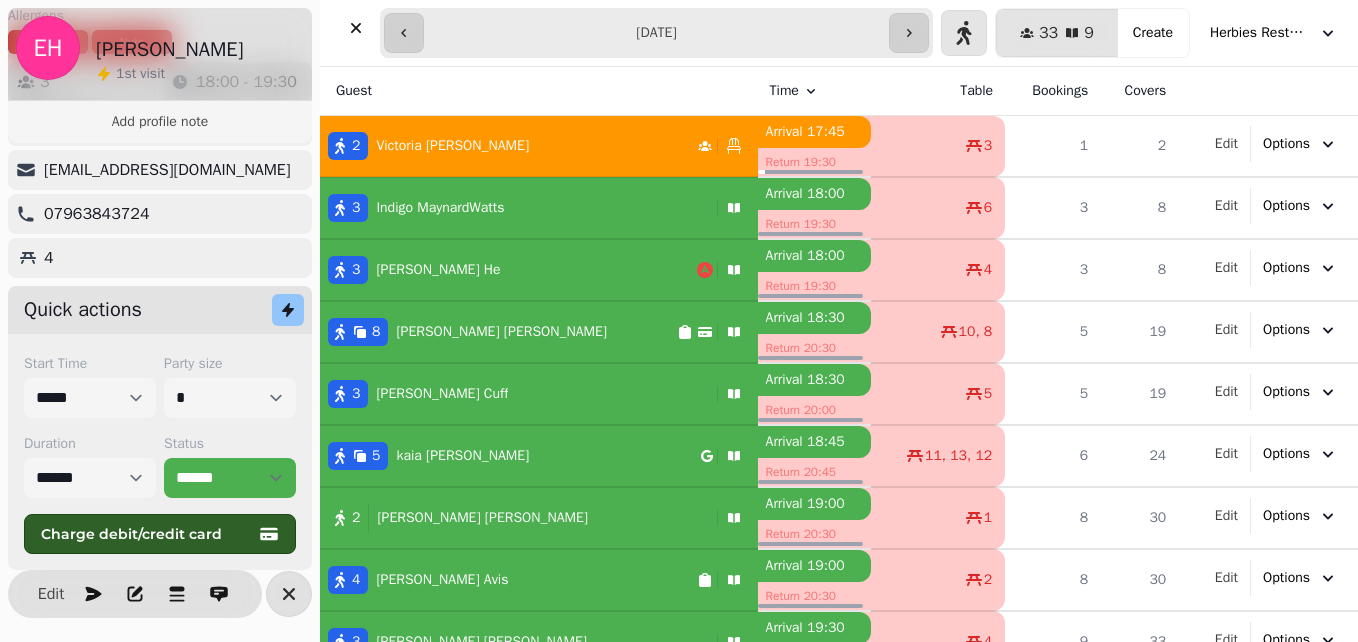 scroll, scrollTop: 145, scrollLeft: 0, axis: vertical 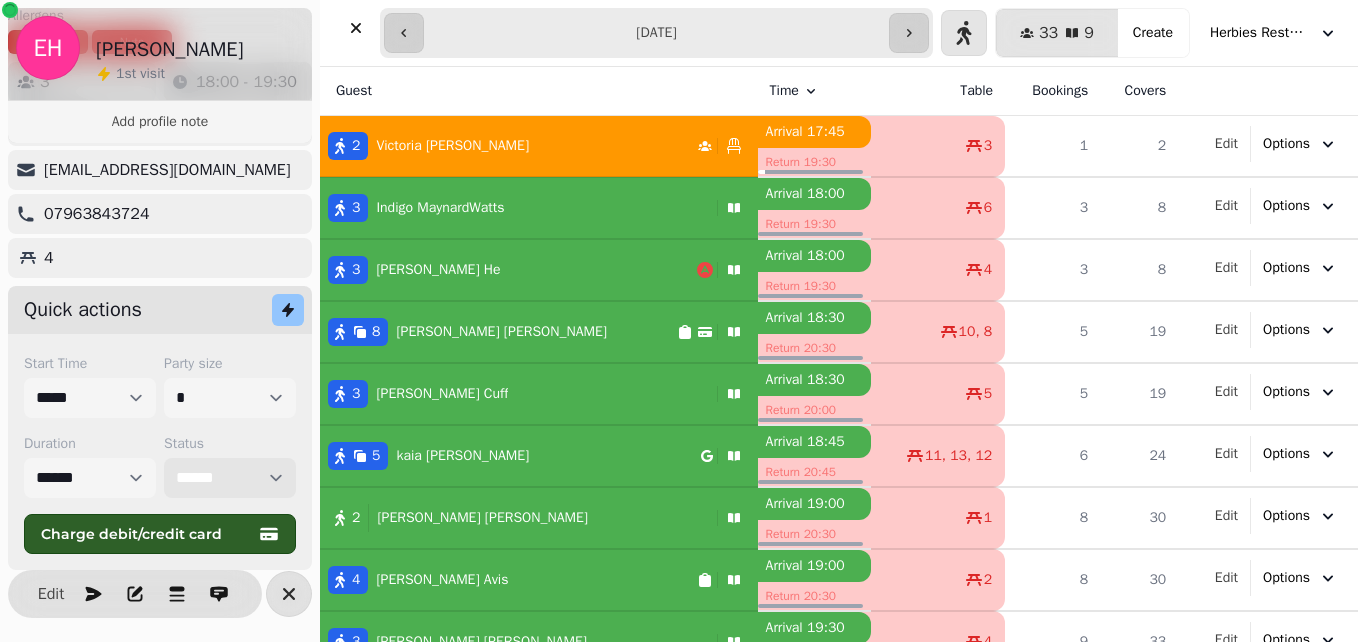 click on "**********" at bounding box center [230, 478] 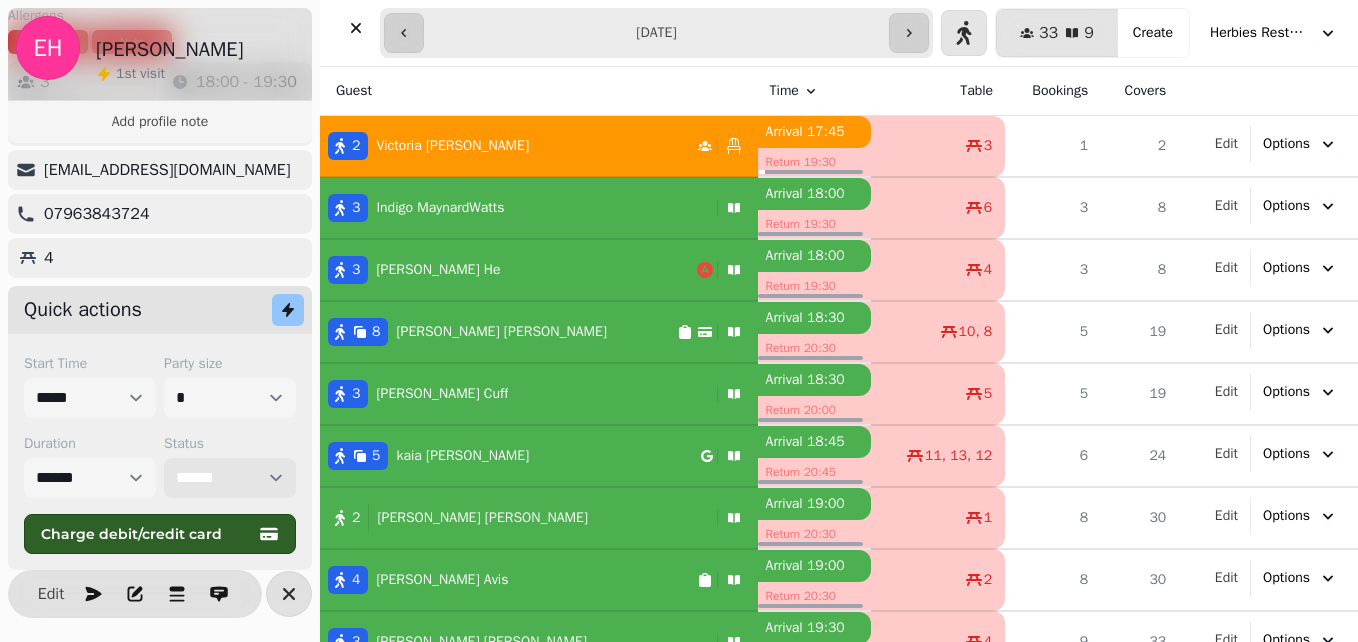click on "**********" at bounding box center [230, 478] 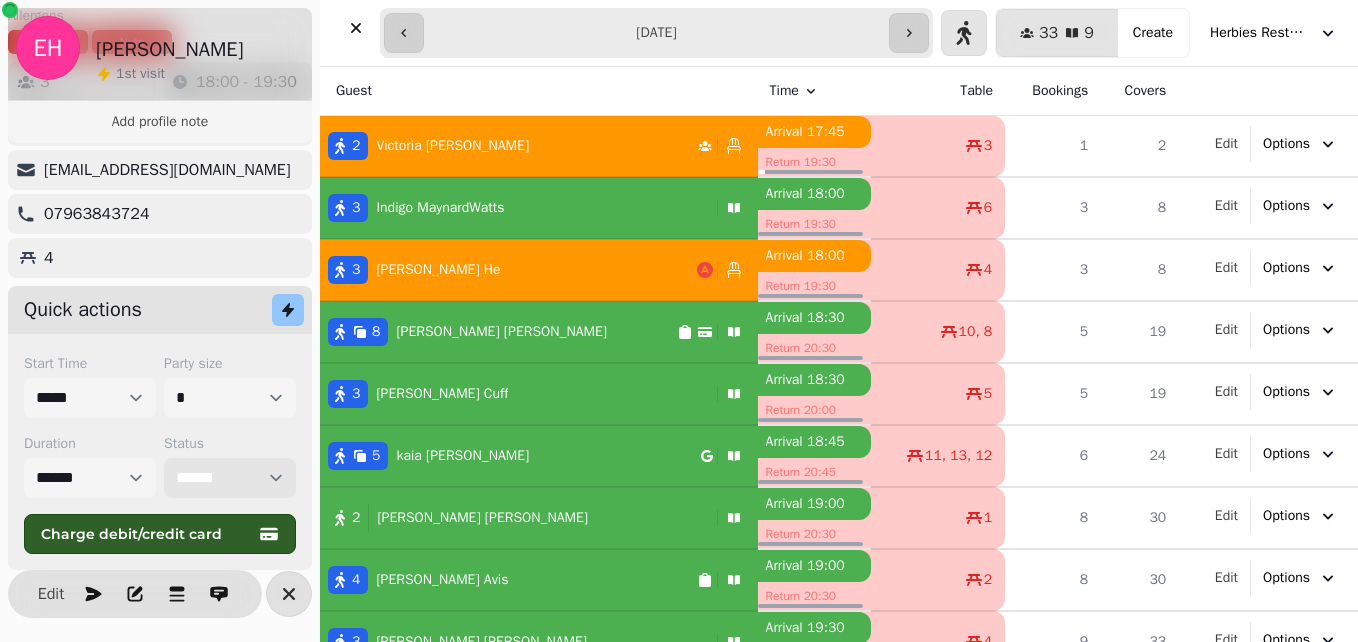 select on "**********" 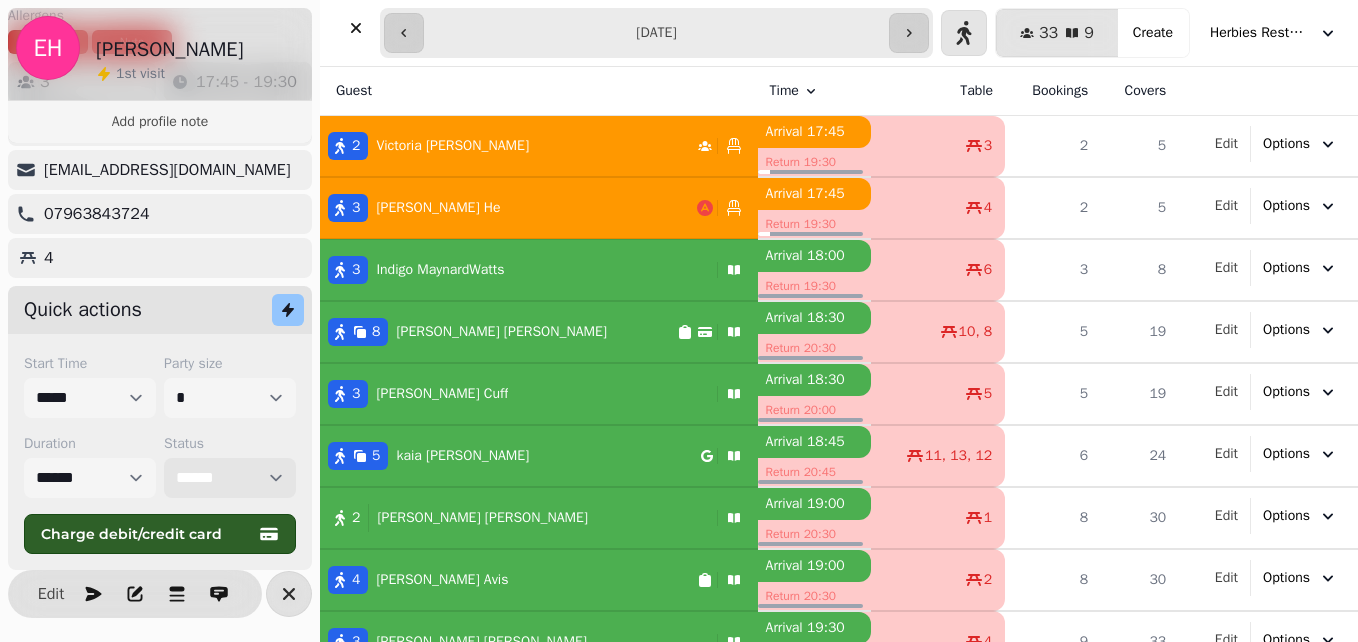 scroll, scrollTop: 30, scrollLeft: 0, axis: vertical 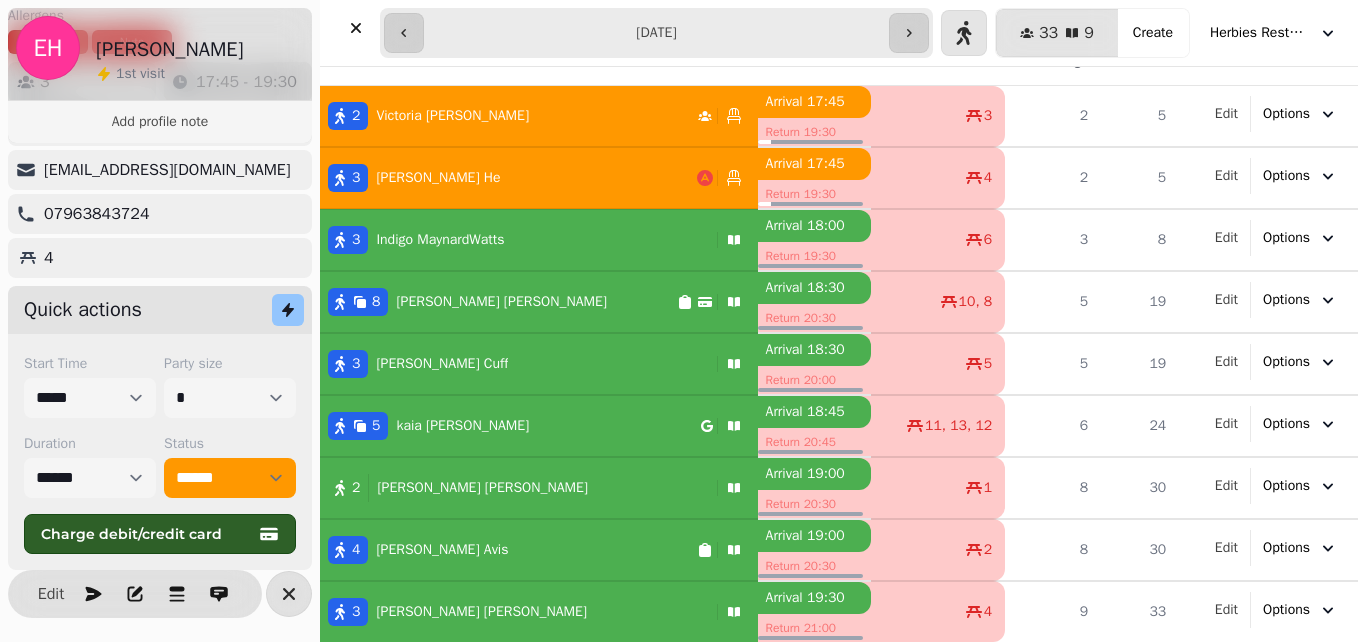 click on "[PERSON_NAME]" at bounding box center (440, 240) 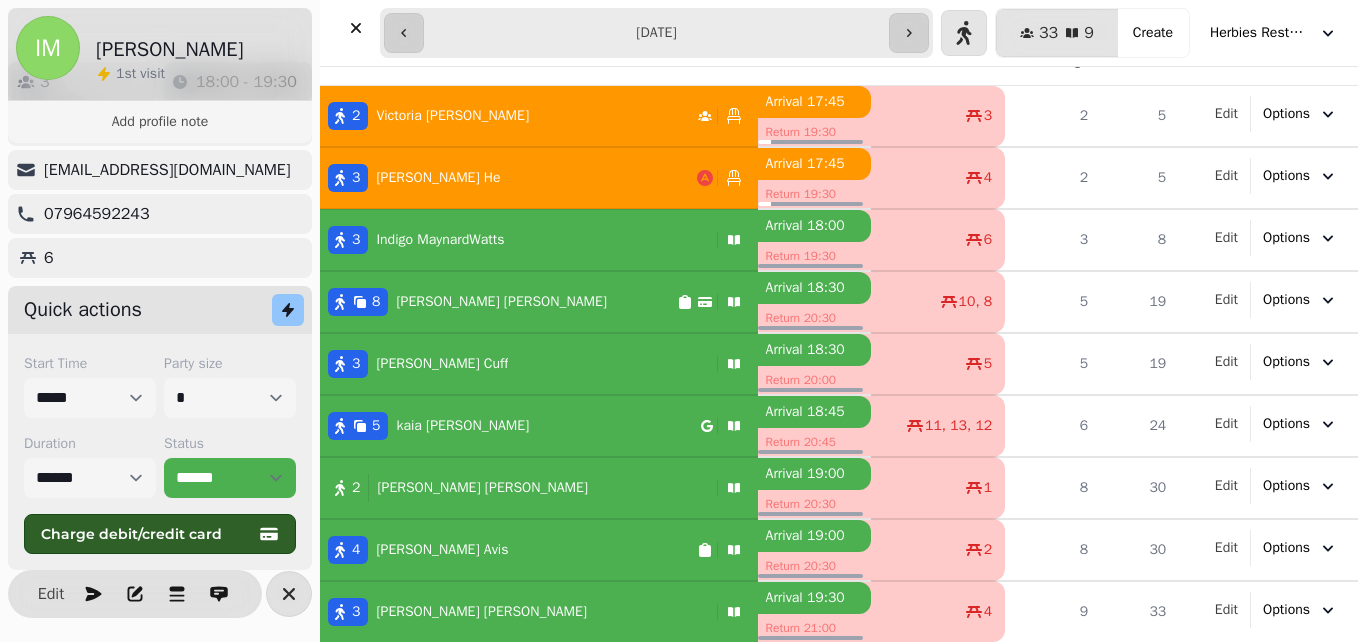 select on "******" 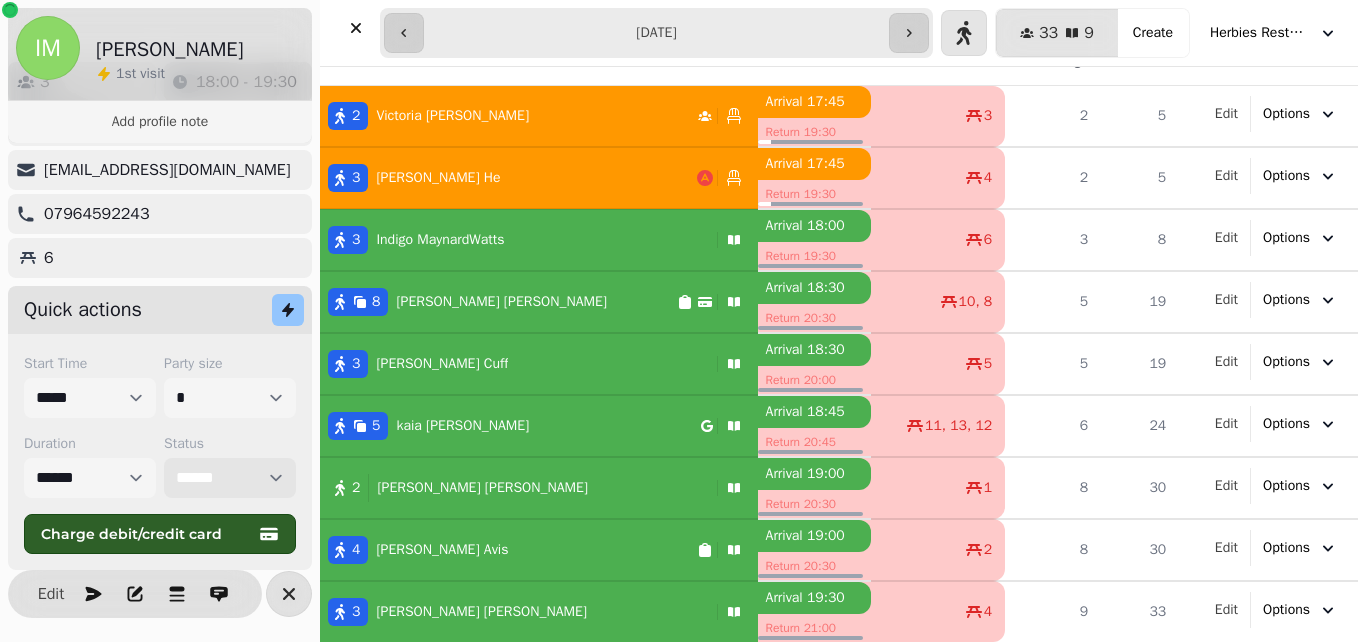 click on "**********" at bounding box center [230, 478] 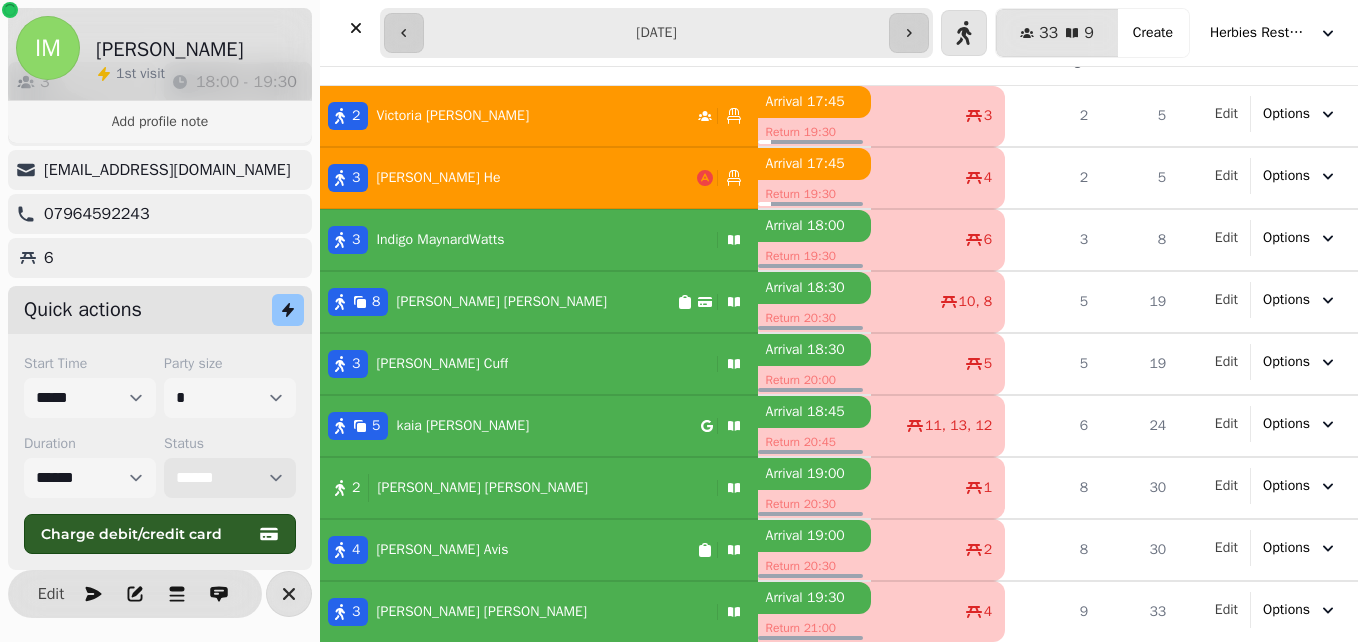 click on "**********" at bounding box center [230, 478] 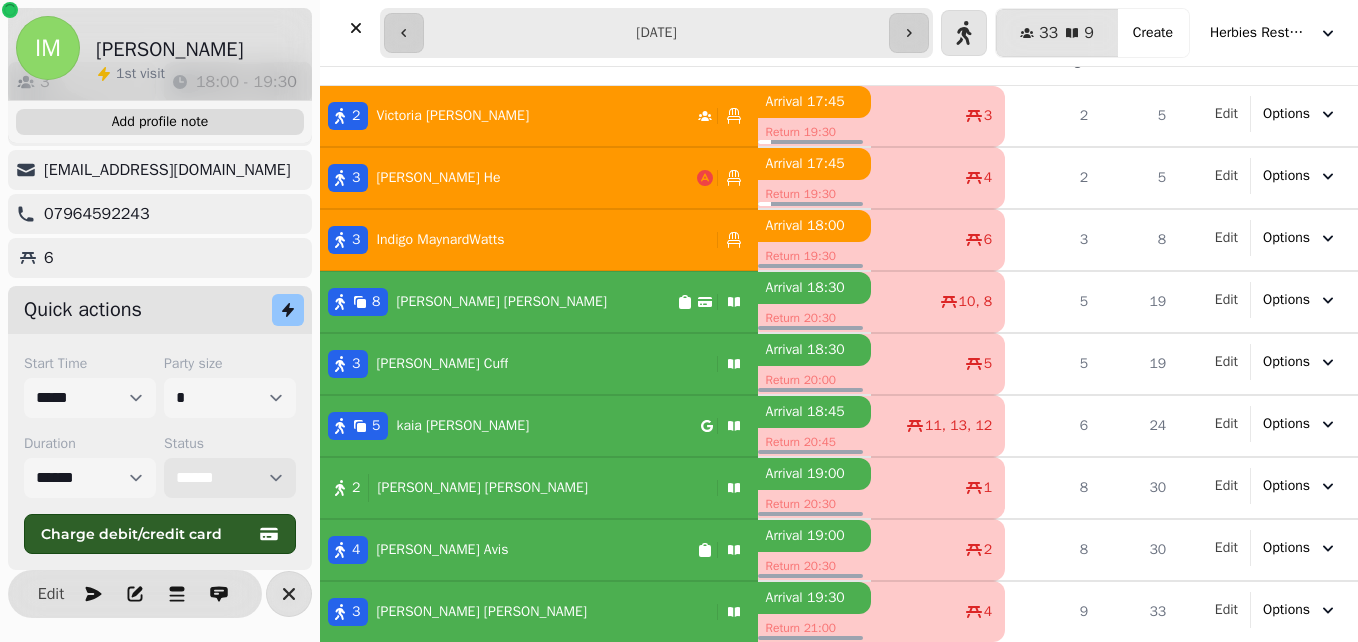 select on "******" 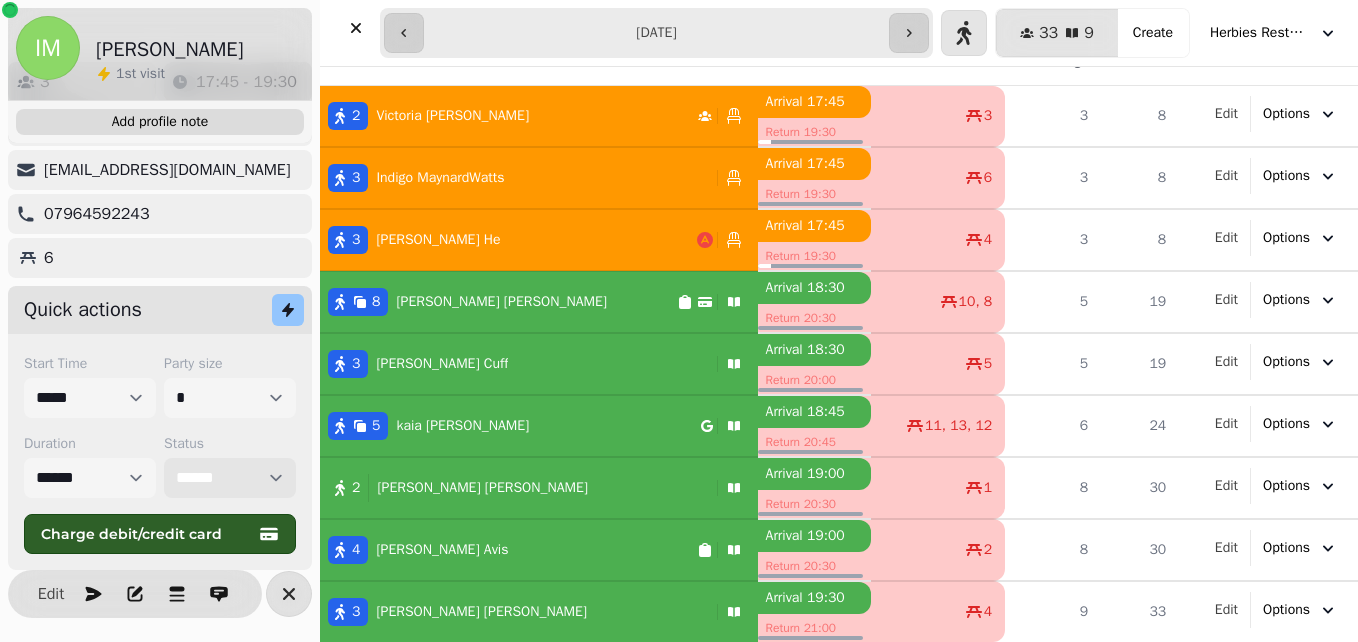 select on "**********" 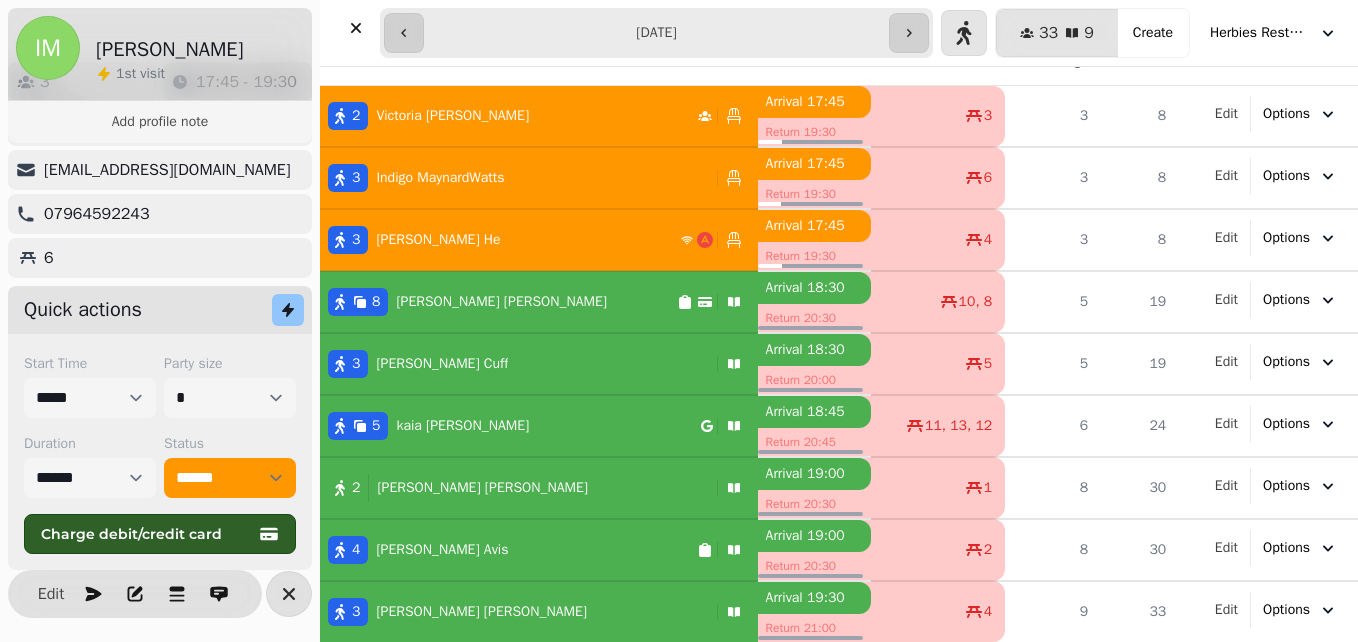 click on "4 [PERSON_NAME]" at bounding box center [508, 550] 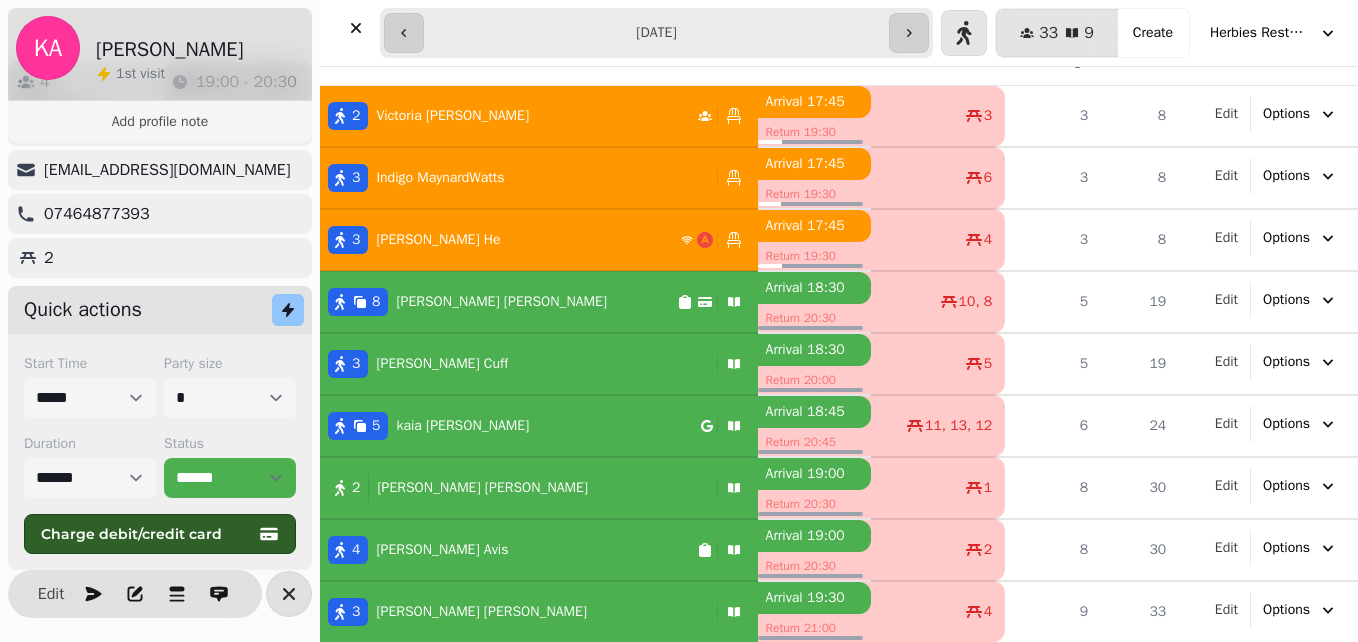 select on "**********" 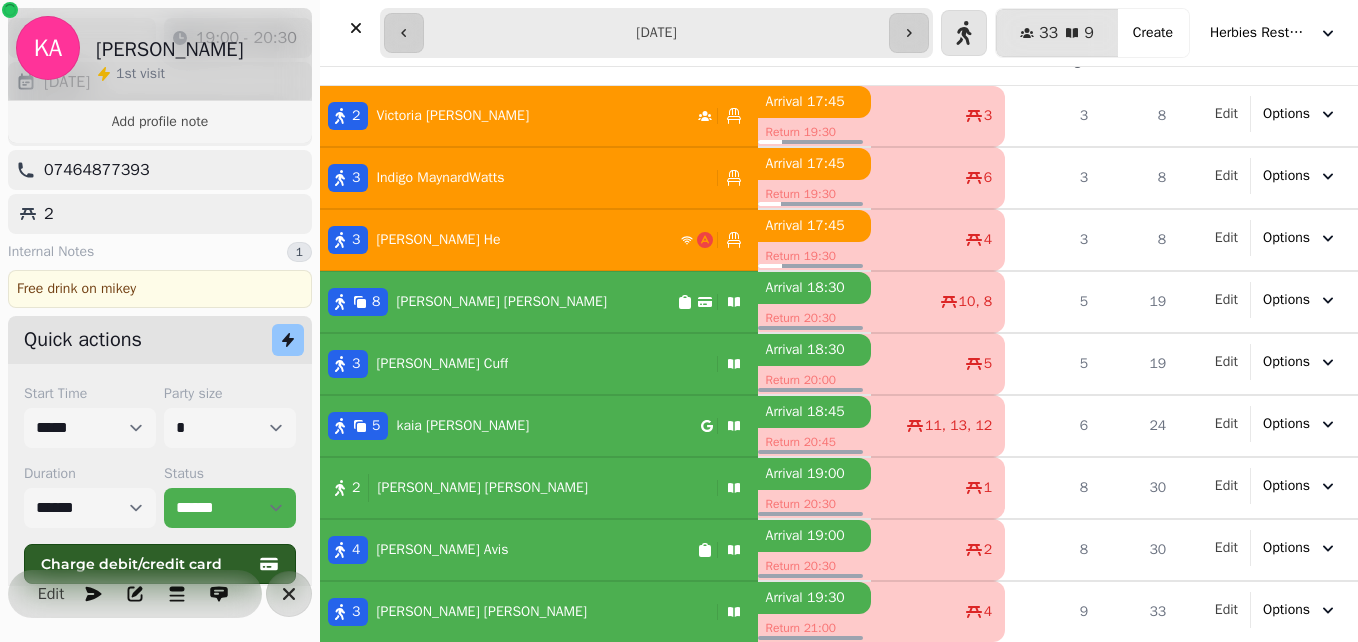 scroll, scrollTop: 89, scrollLeft: 0, axis: vertical 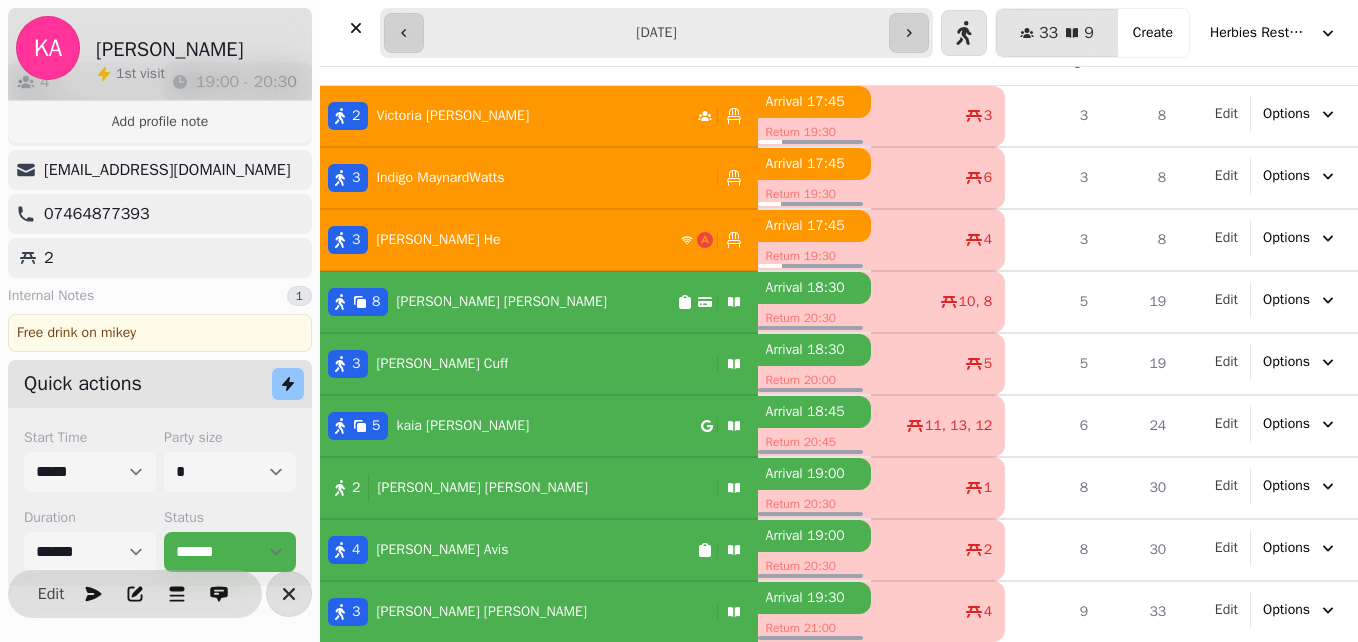 click at bounding box center (729, 426) 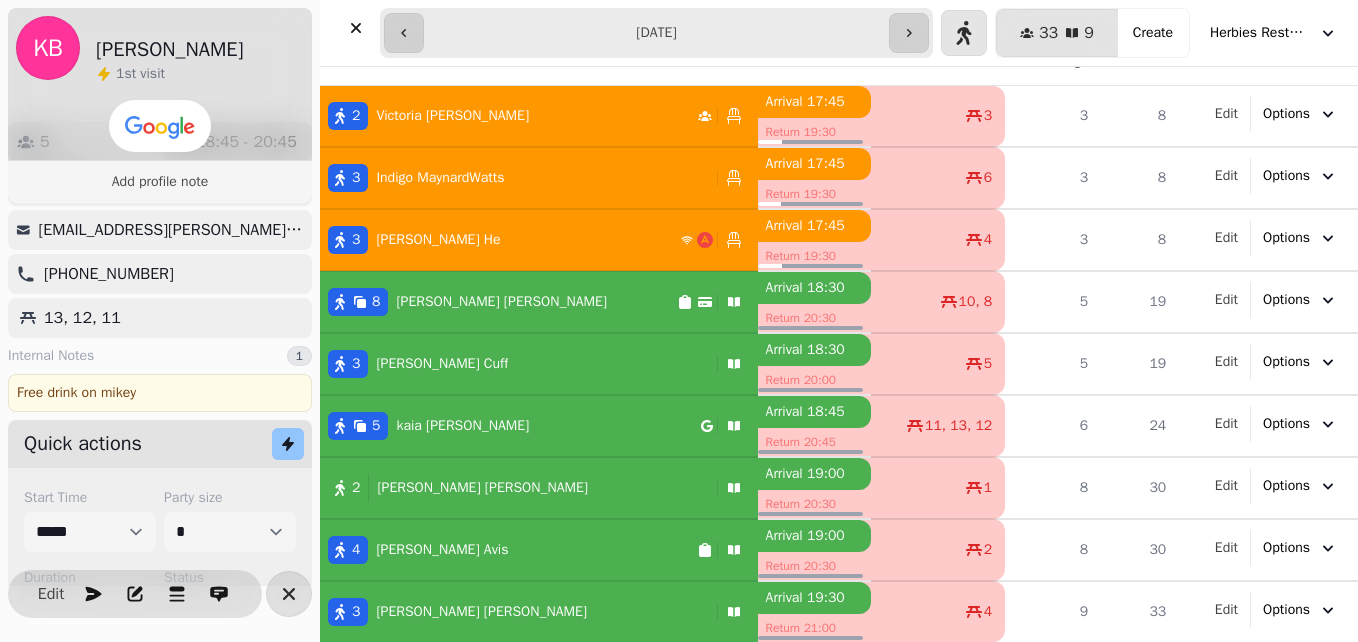 scroll, scrollTop: 149, scrollLeft: 0, axis: vertical 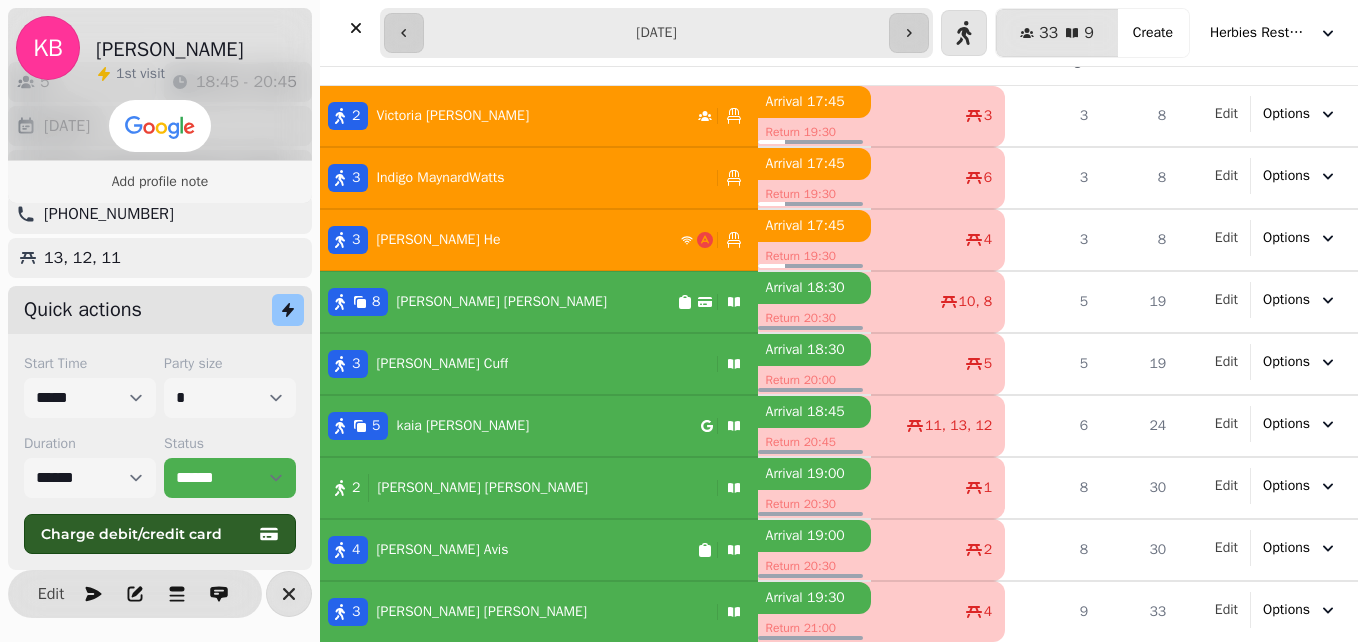 click on "8 [PERSON_NAME]" at bounding box center (498, 302) 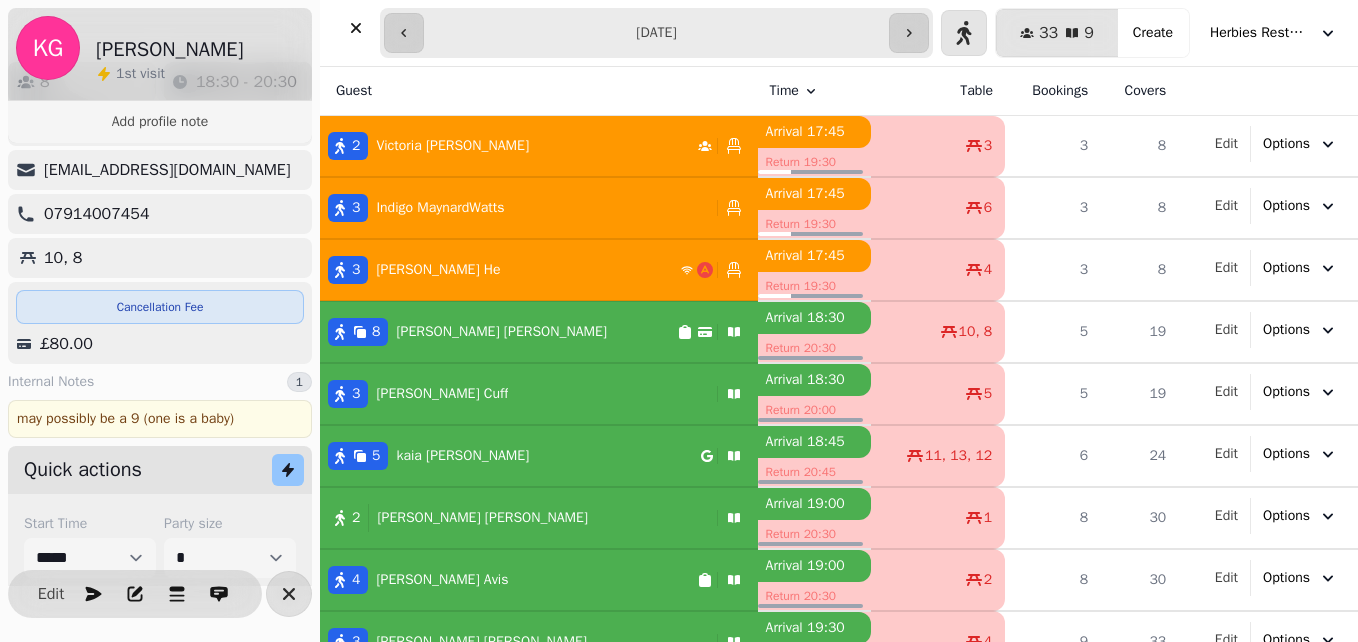 scroll, scrollTop: 30, scrollLeft: 0, axis: vertical 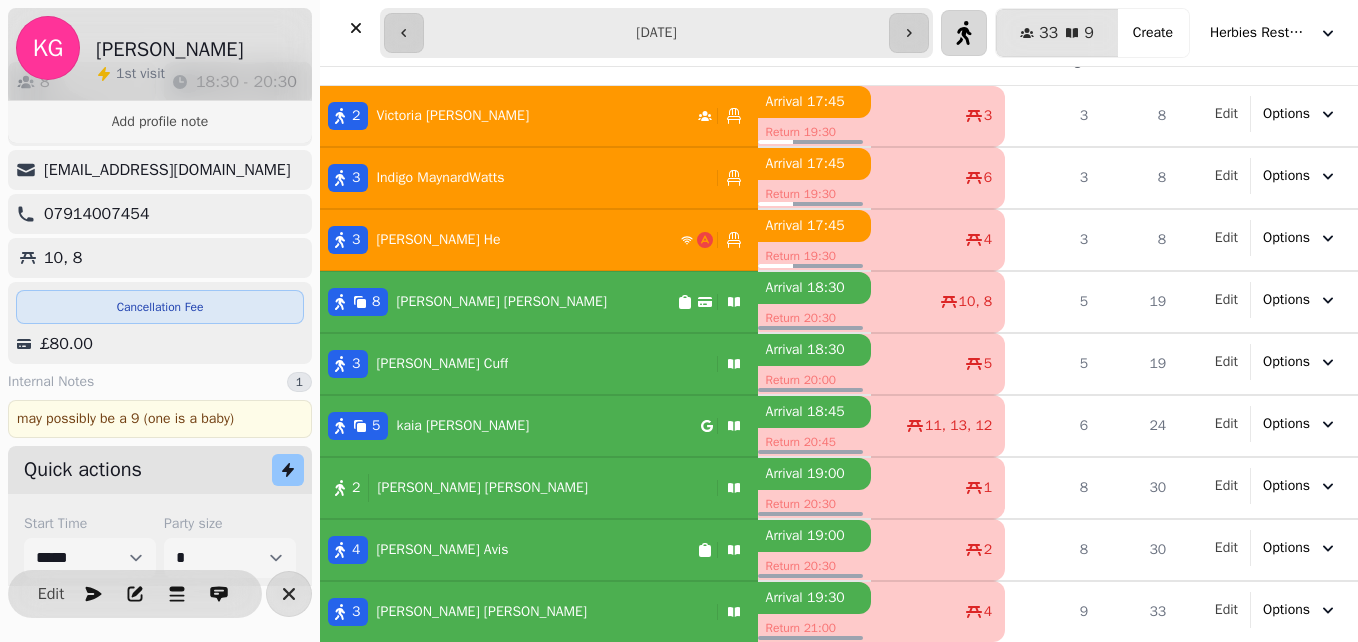 click 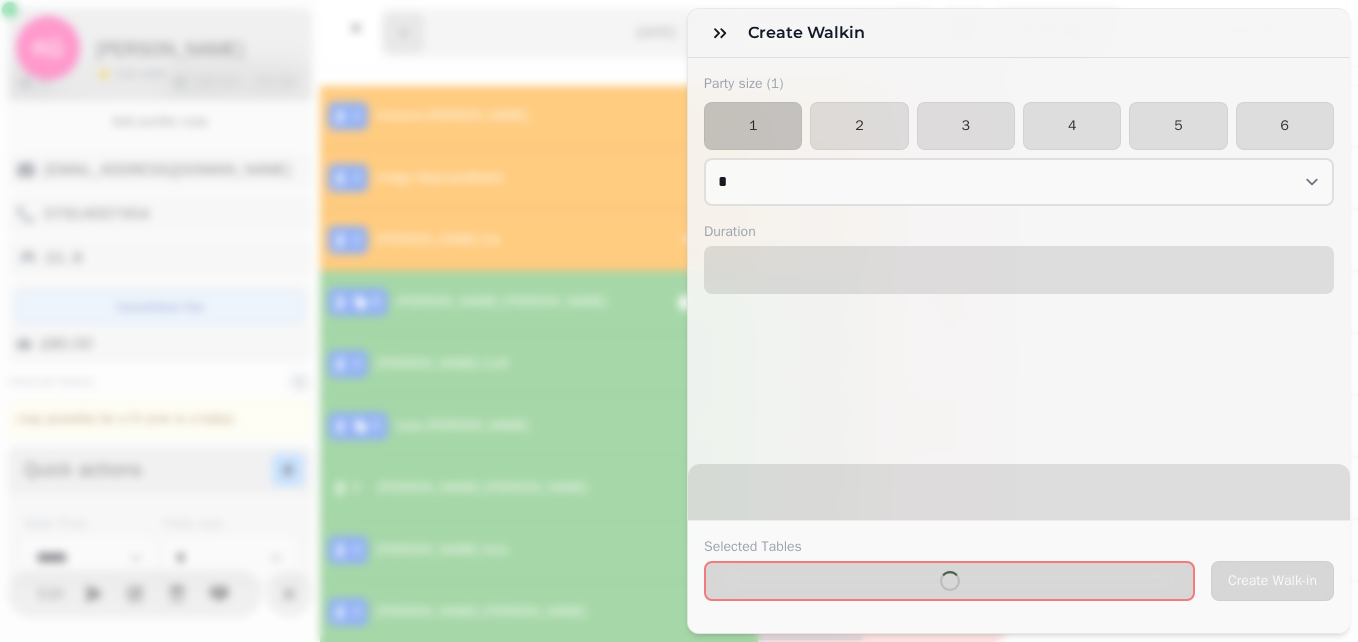 select on "****" 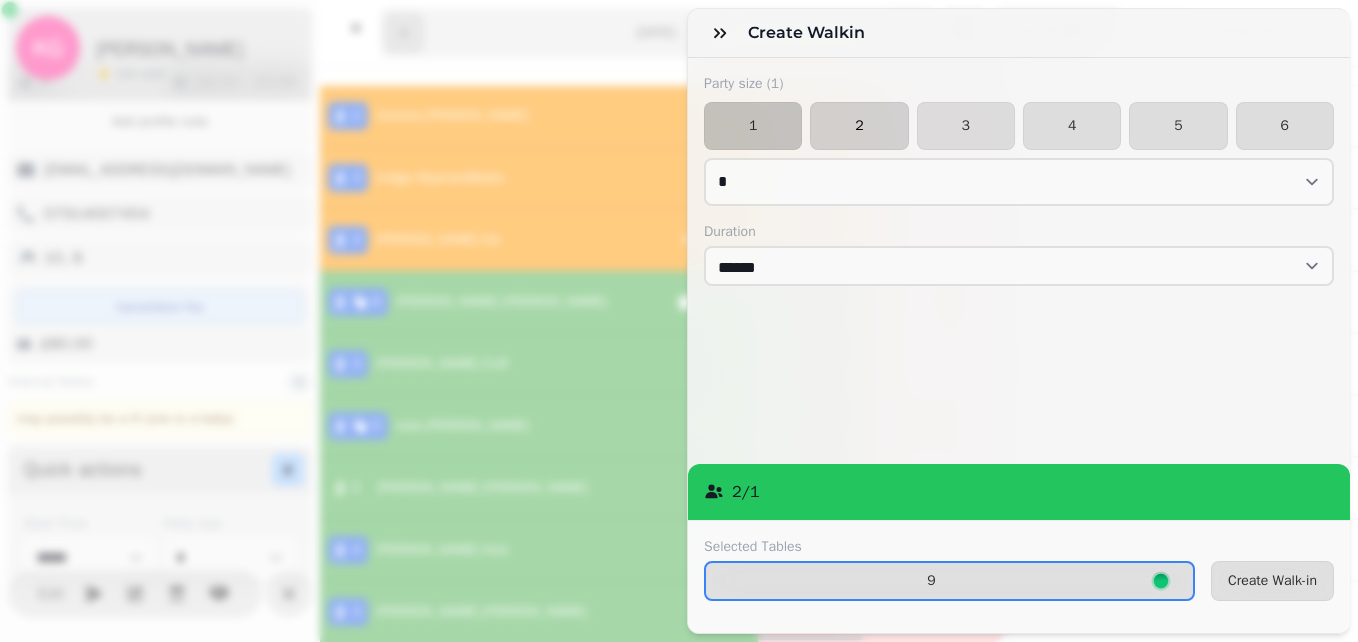click on "2" at bounding box center (859, 126) 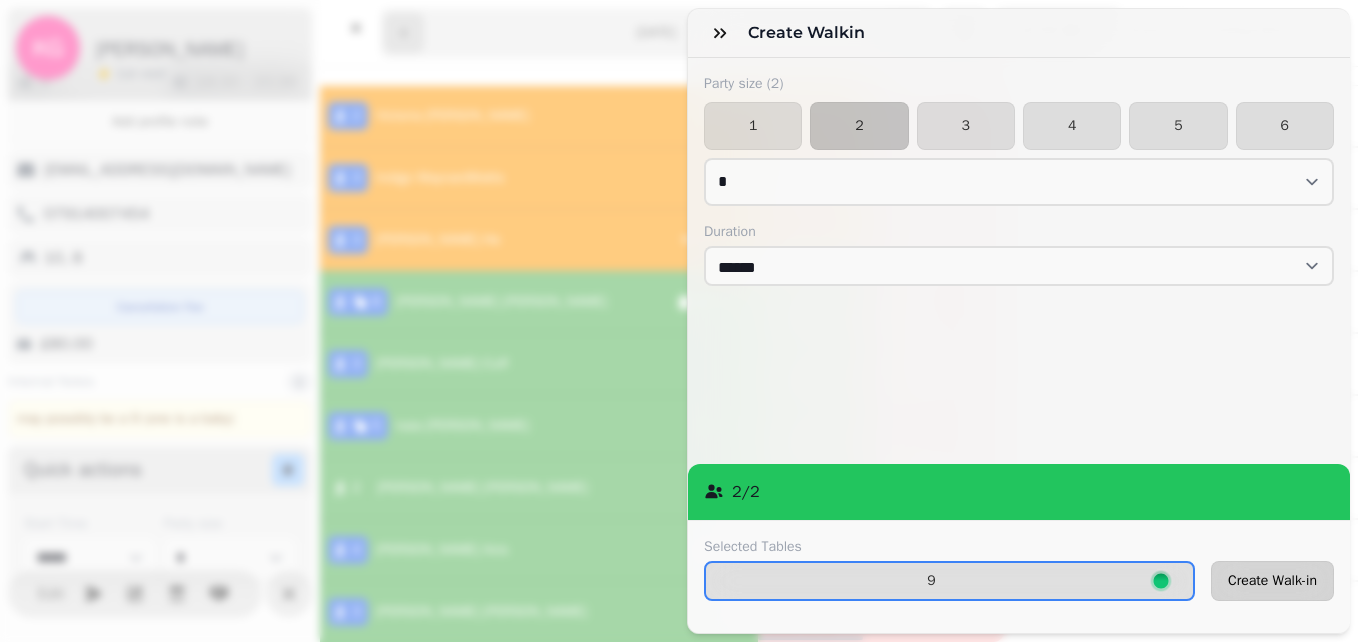 click on "Create Walk-in" at bounding box center (1272, 581) 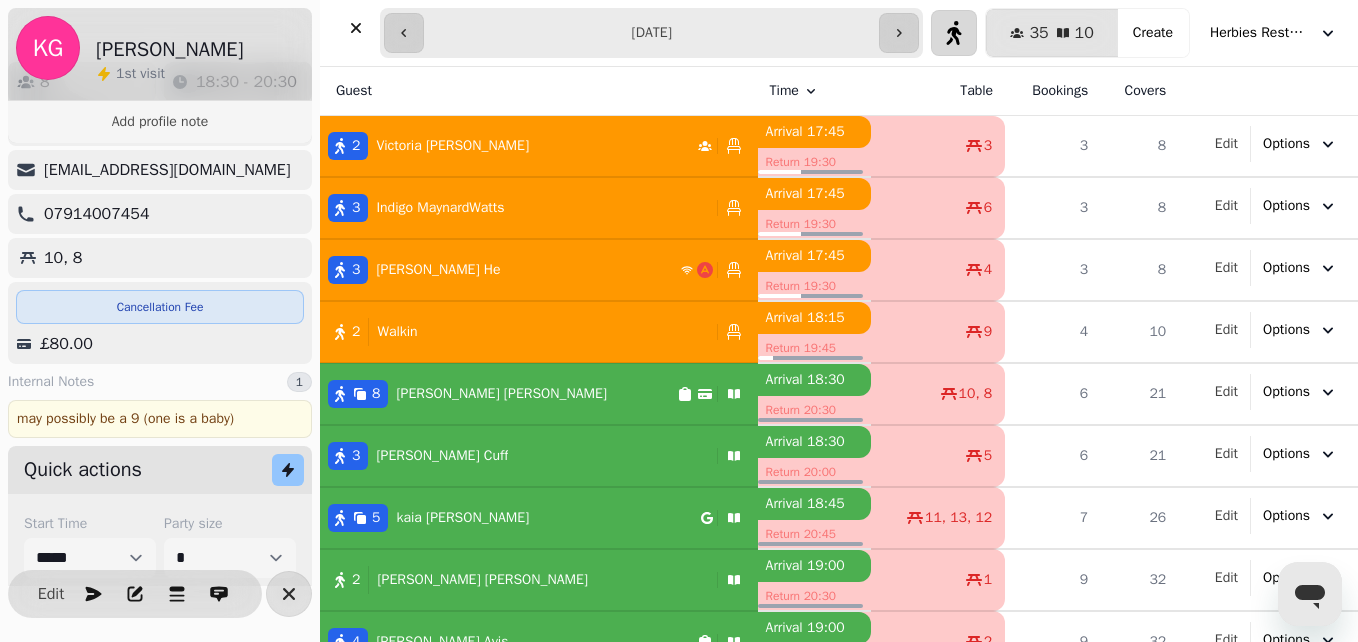 scroll, scrollTop: 92, scrollLeft: 0, axis: vertical 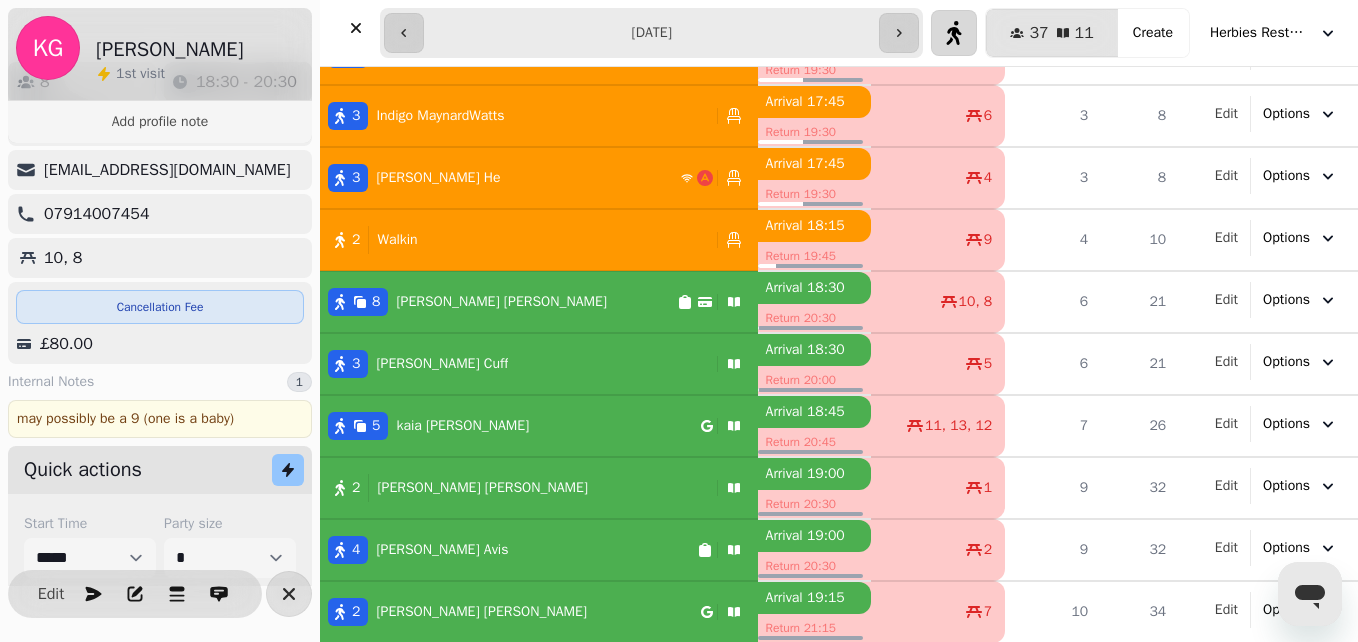 click on "8 [PERSON_NAME]" at bounding box center (498, 302) 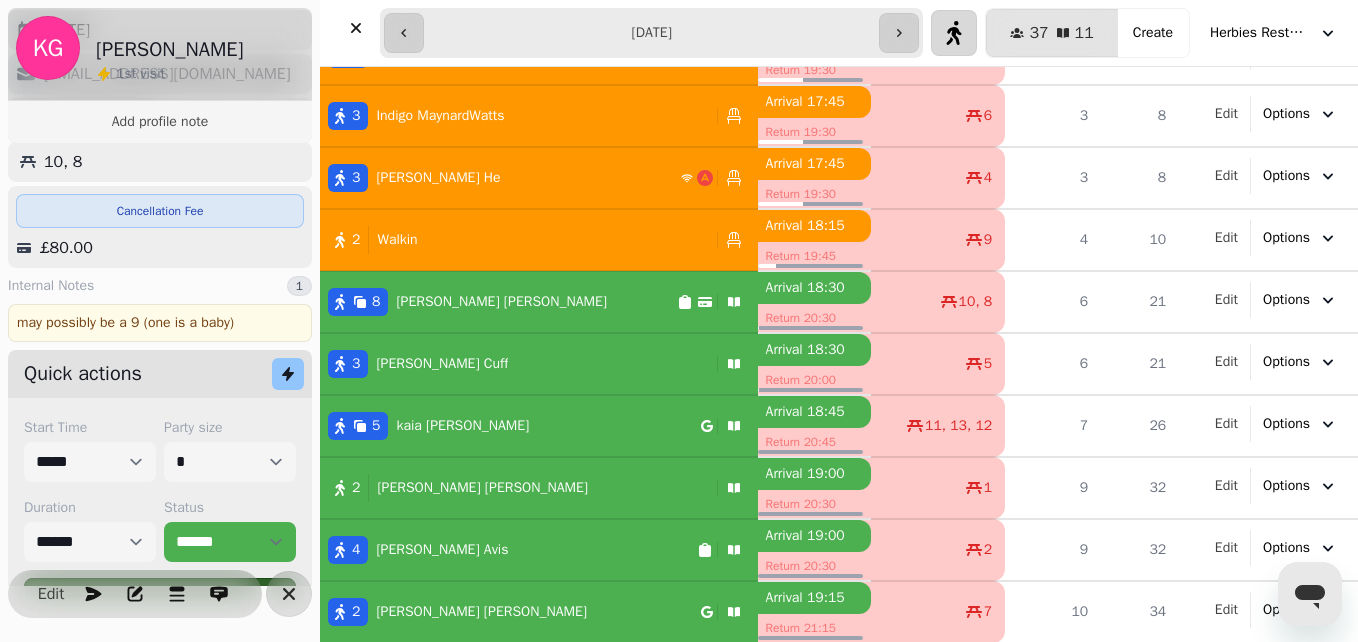 scroll, scrollTop: 207, scrollLeft: 0, axis: vertical 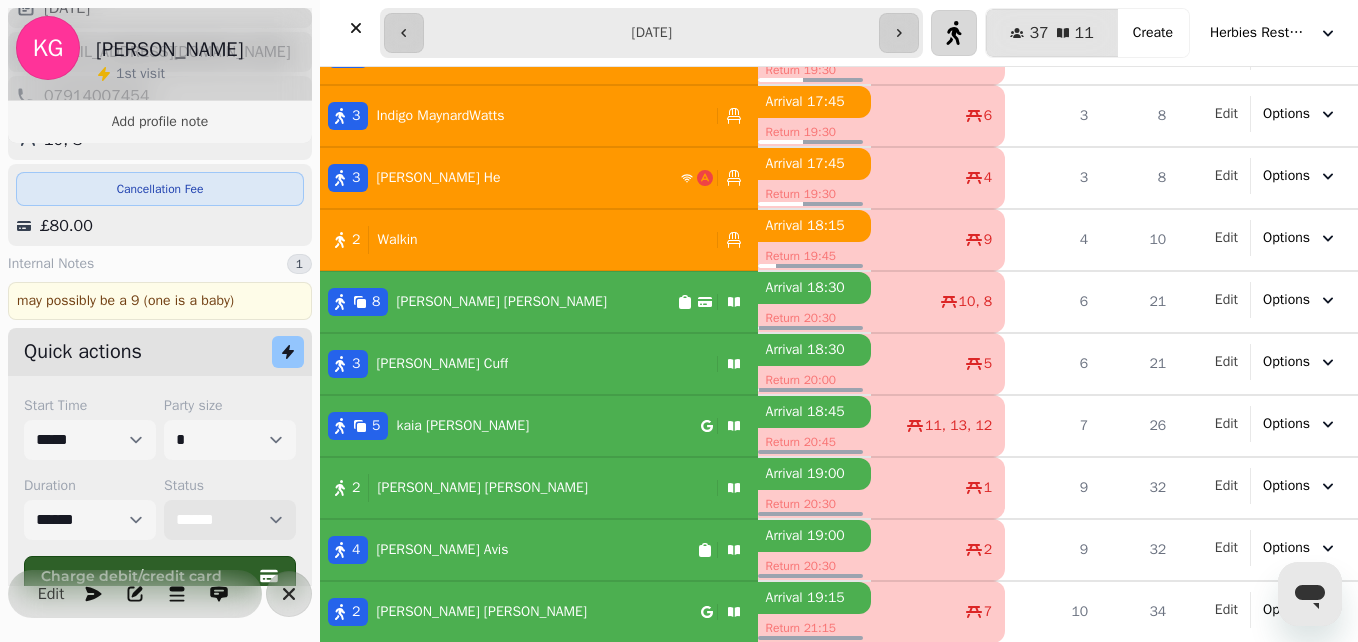 click on "**********" at bounding box center [230, 520] 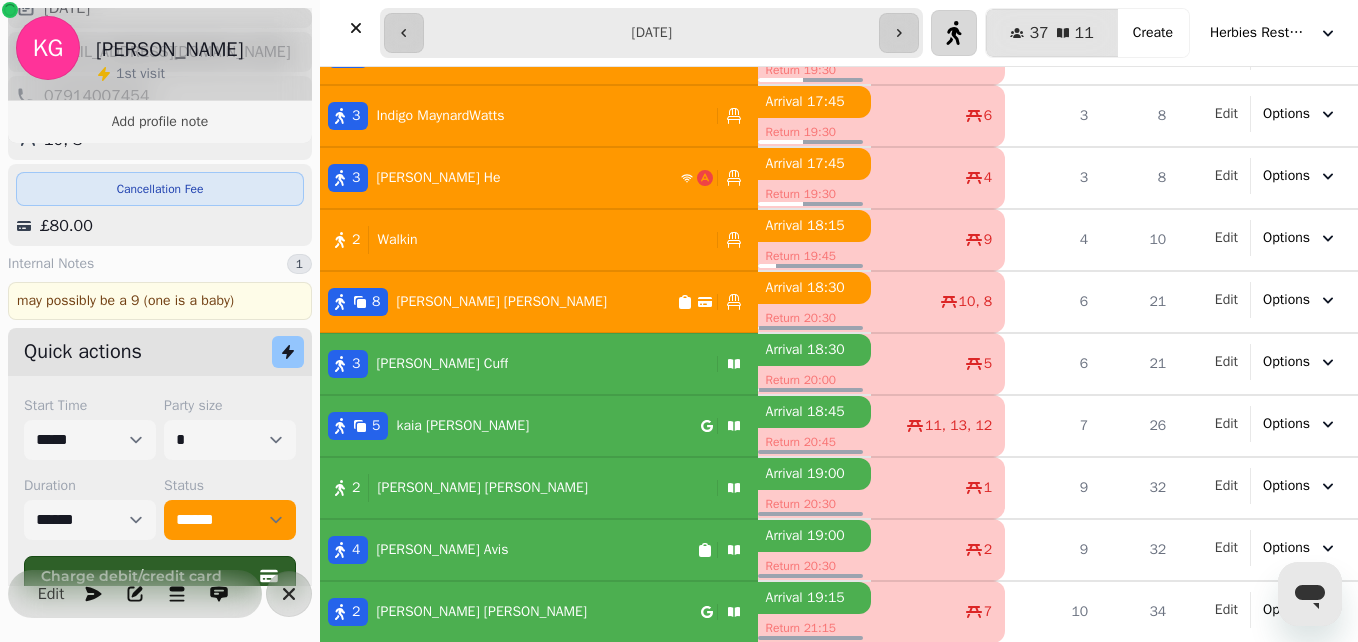 click on "3 [PERSON_NAME]" at bounding box center [514, 364] 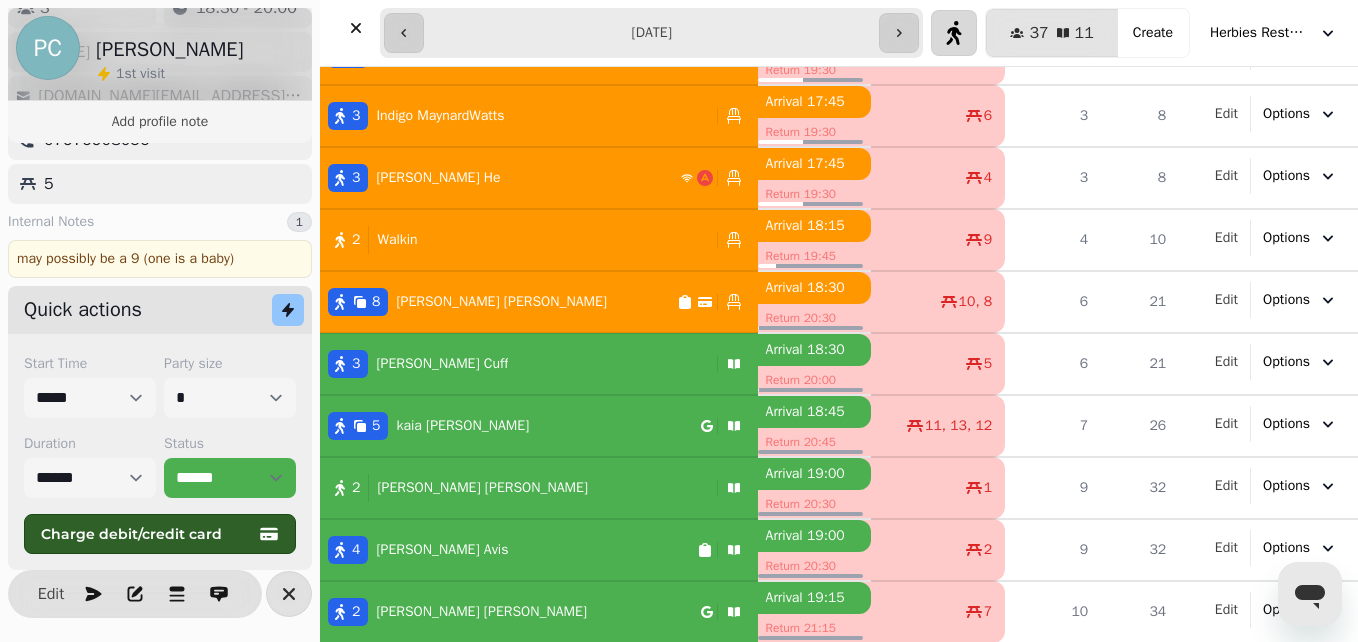 select on "******" 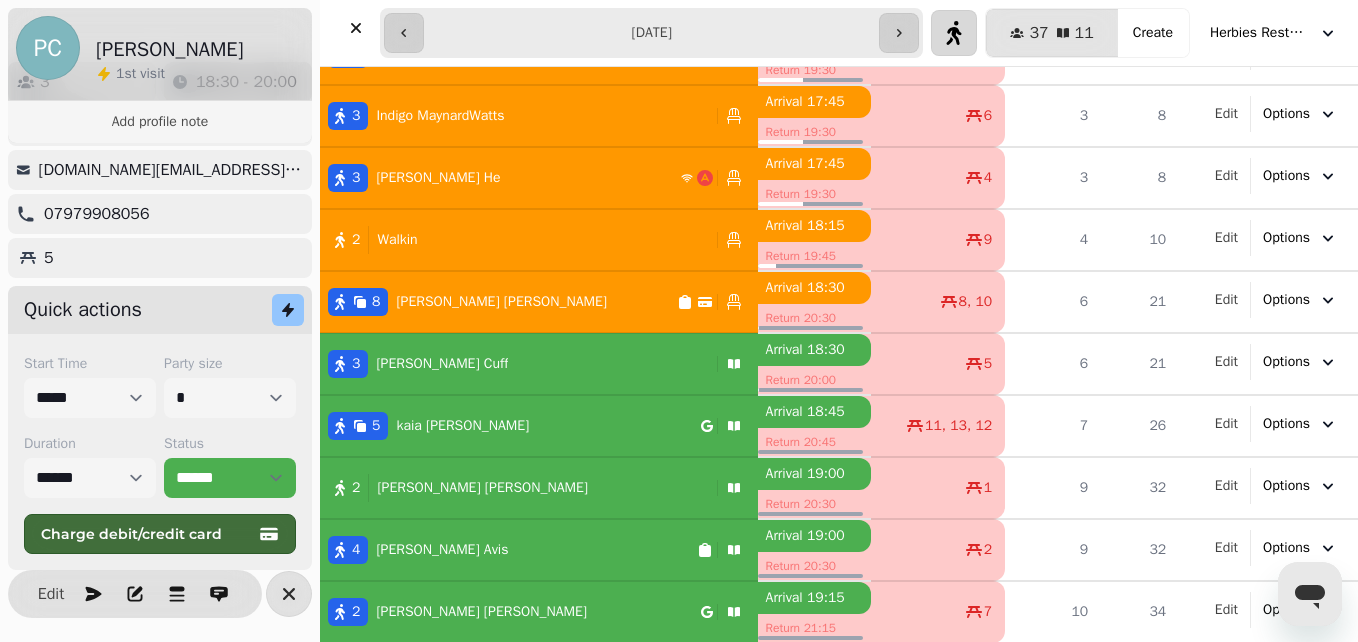 scroll, scrollTop: 89, scrollLeft: 0, axis: vertical 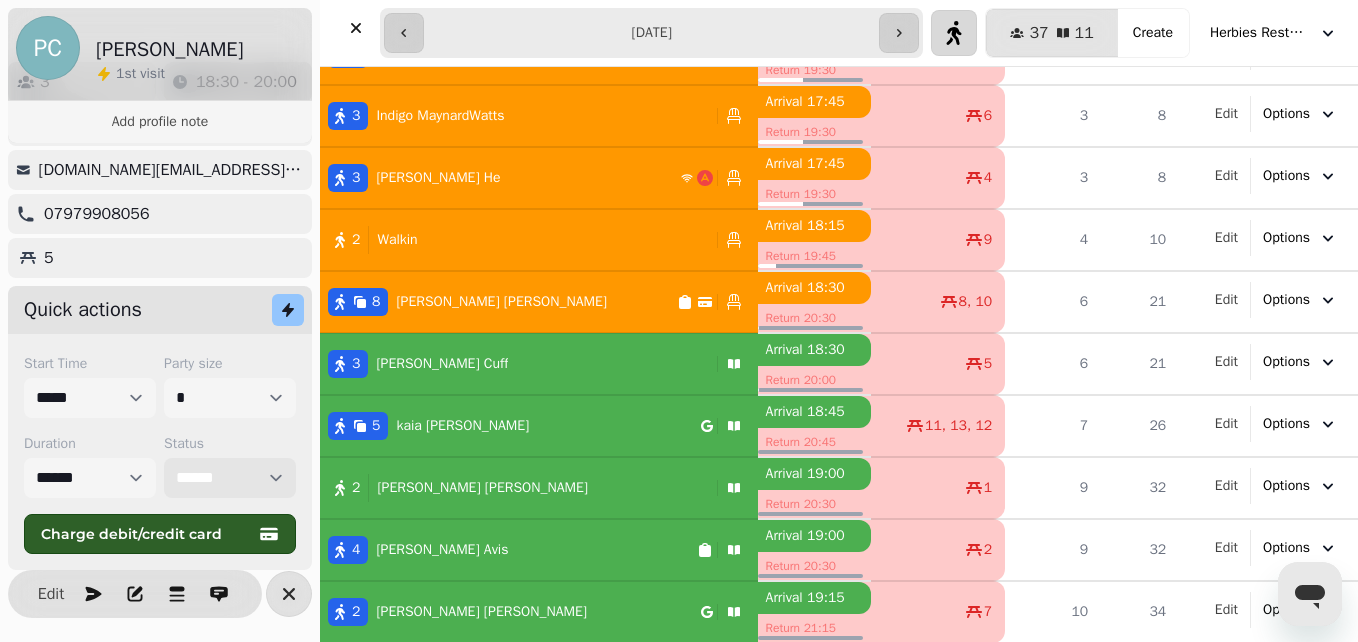 click on "**********" at bounding box center (230, 478) 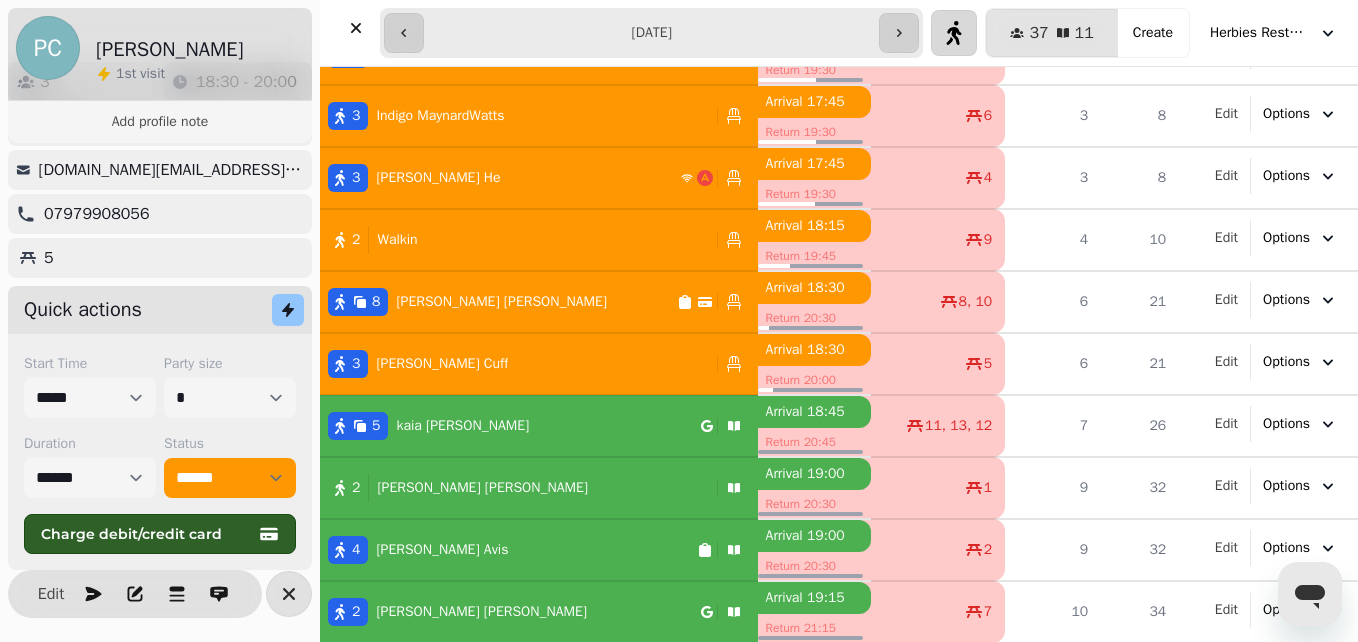 click on "2 [PERSON_NAME]" at bounding box center (514, 488) 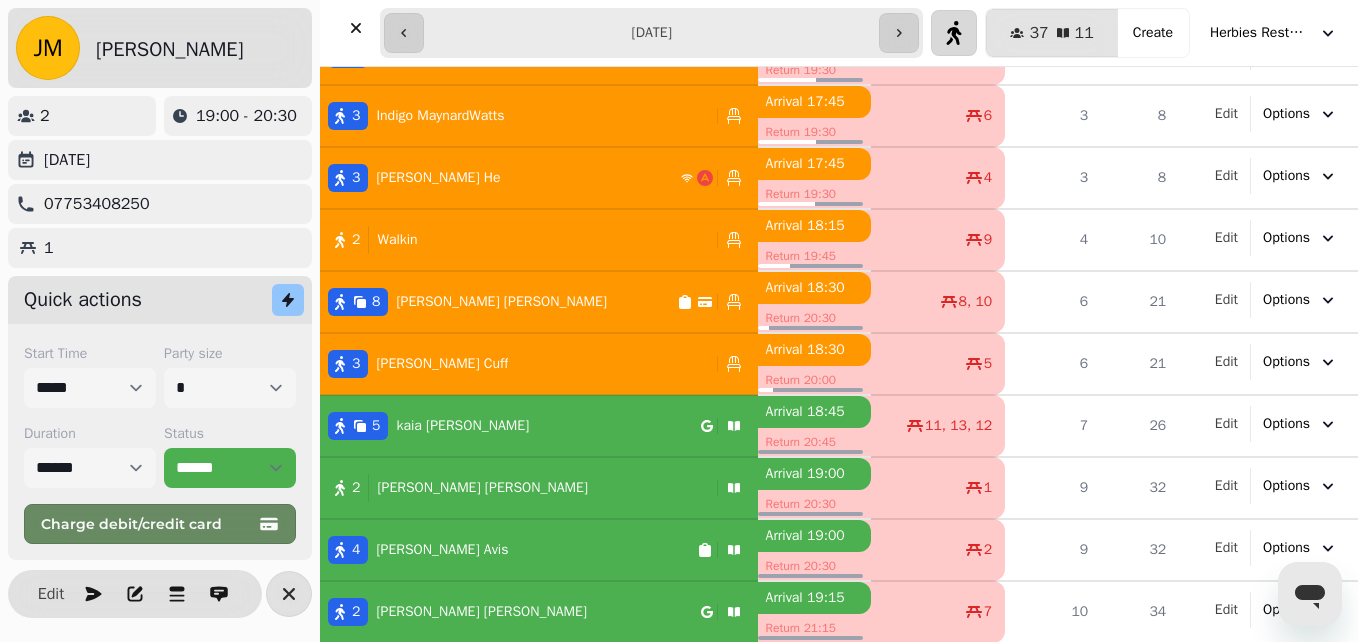 select on "******" 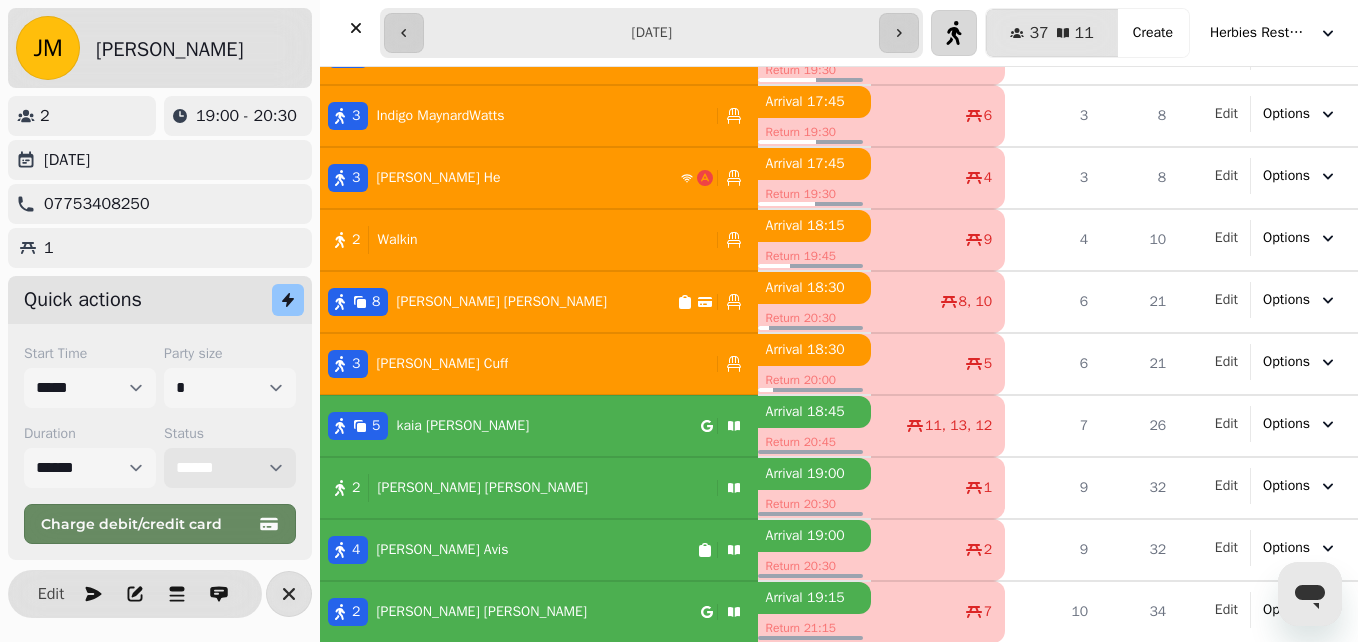 click on "**********" at bounding box center (230, 468) 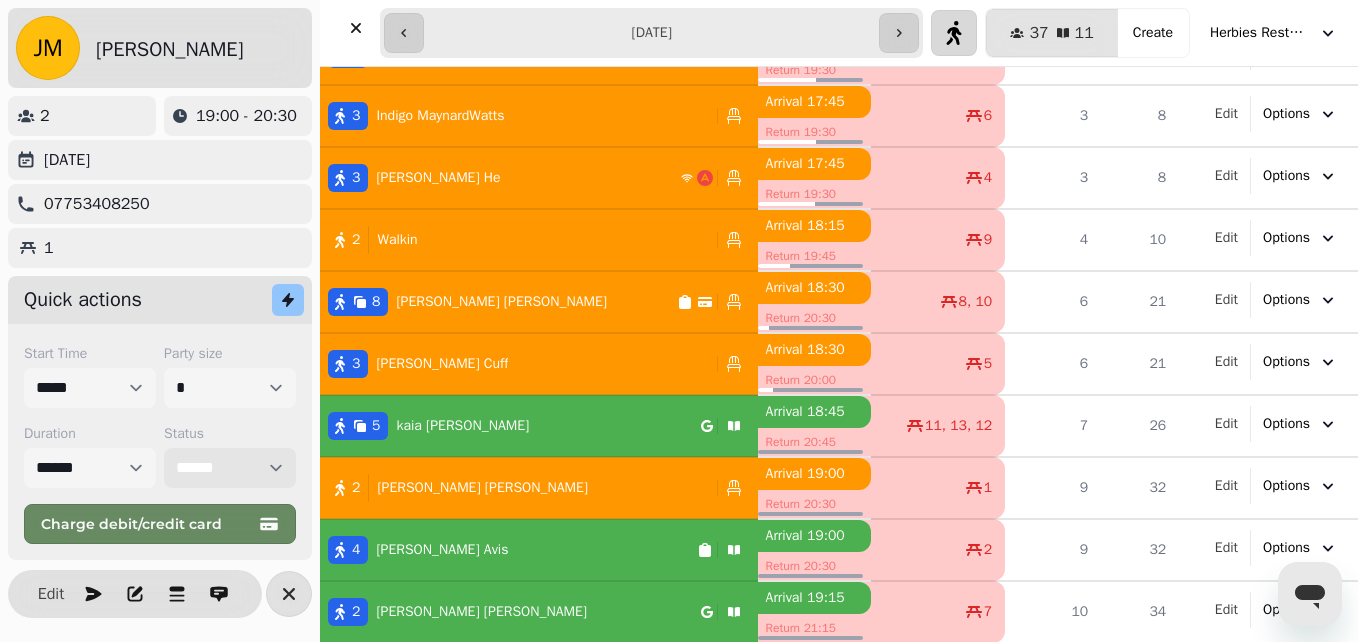 select on "**********" 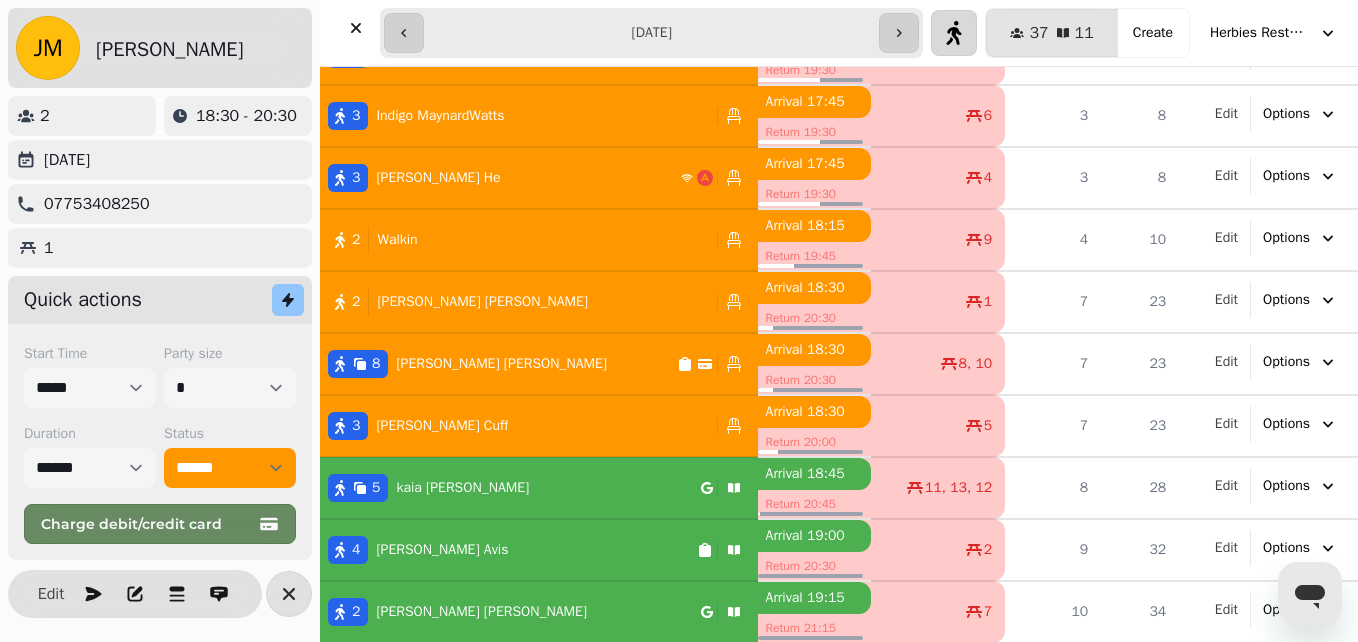 click on "5 [PERSON_NAME]" at bounding box center [510, 488] 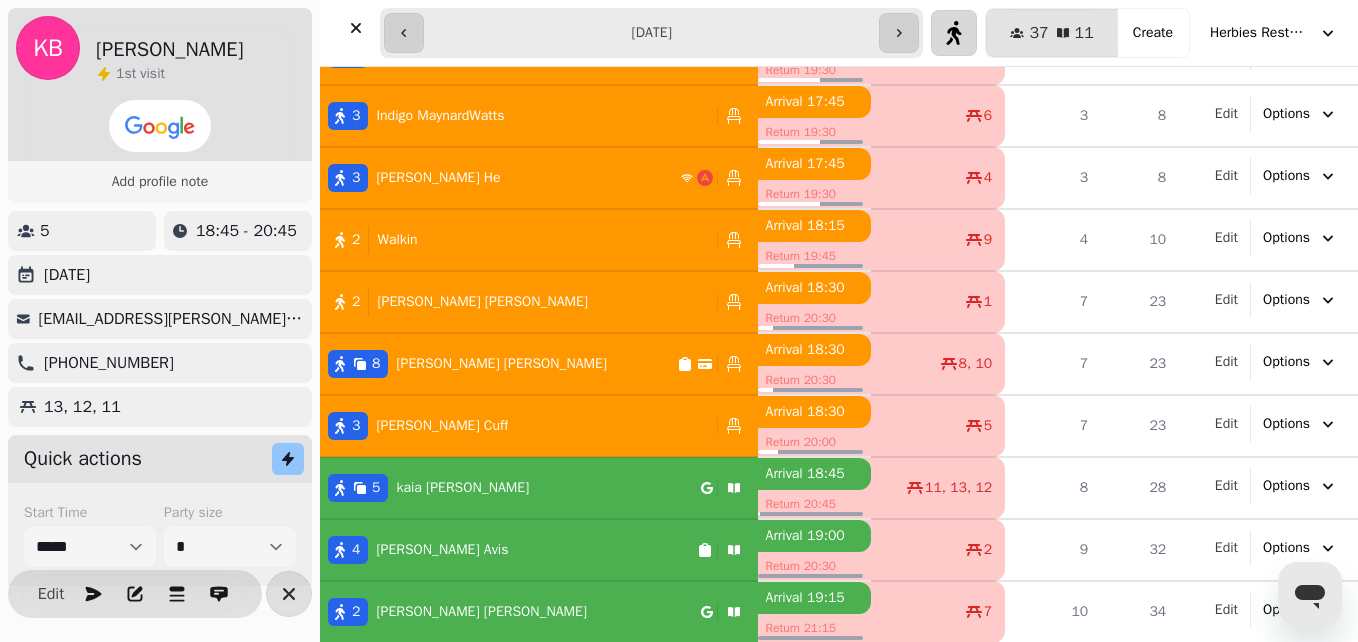 select on "******" 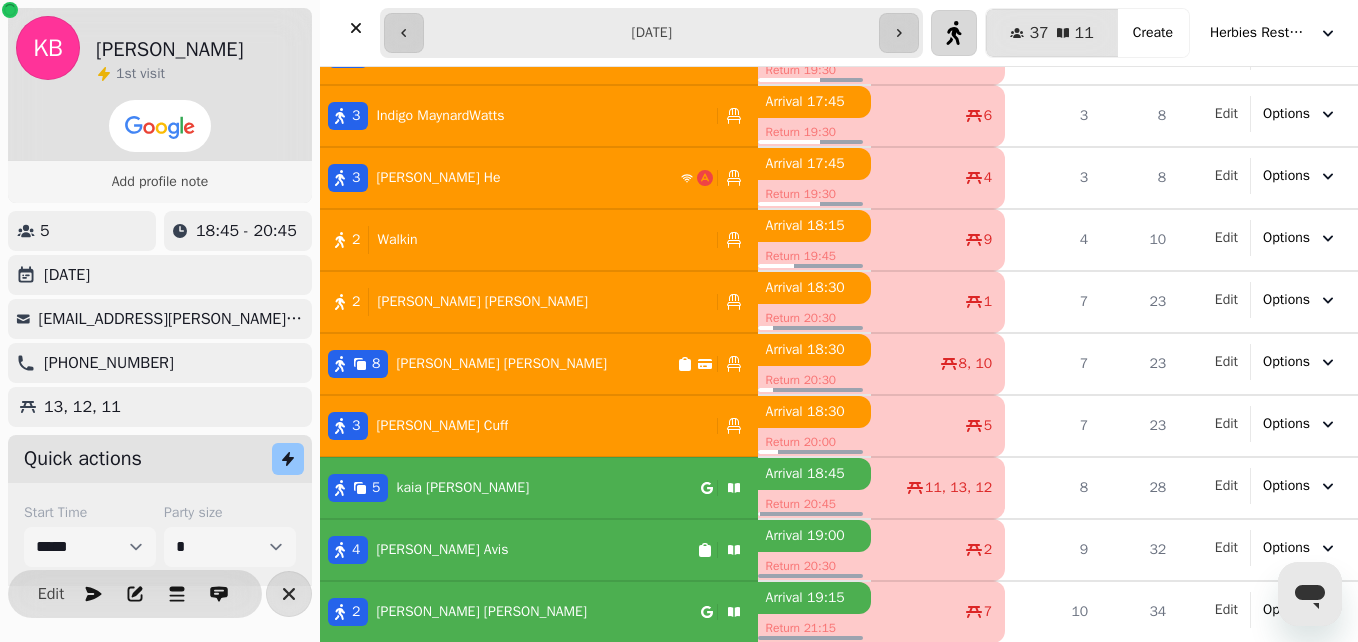scroll, scrollTop: 149, scrollLeft: 0, axis: vertical 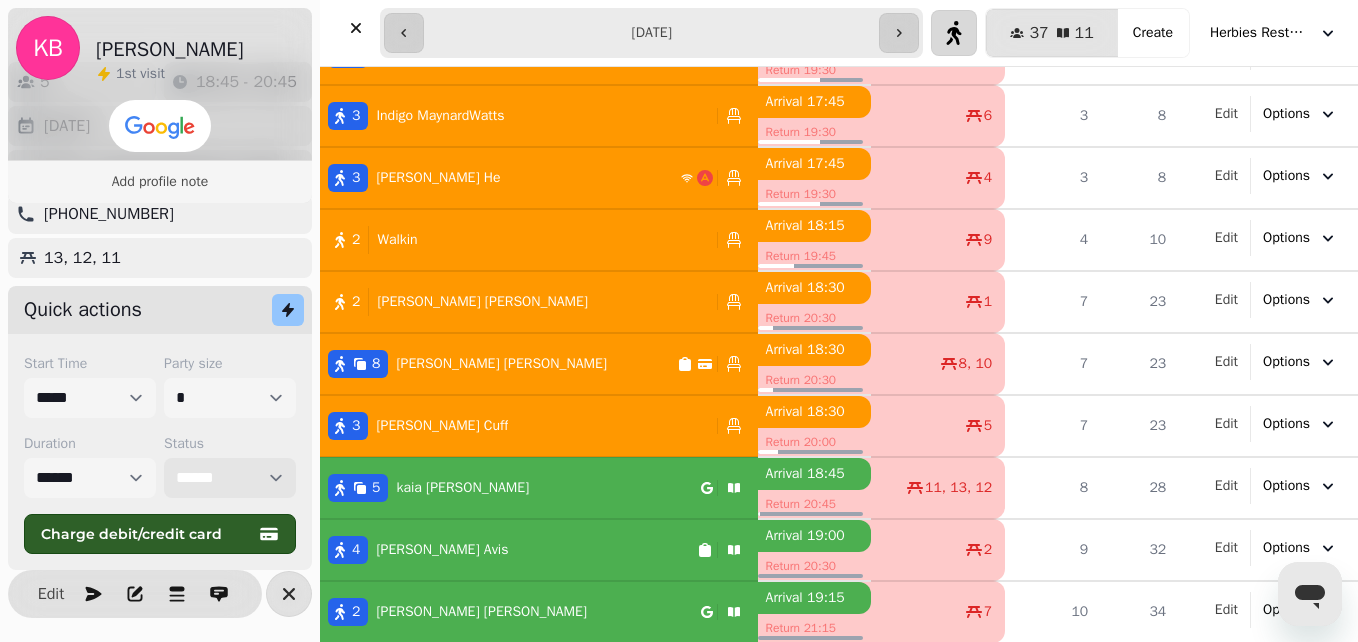 click on "**********" at bounding box center (230, 478) 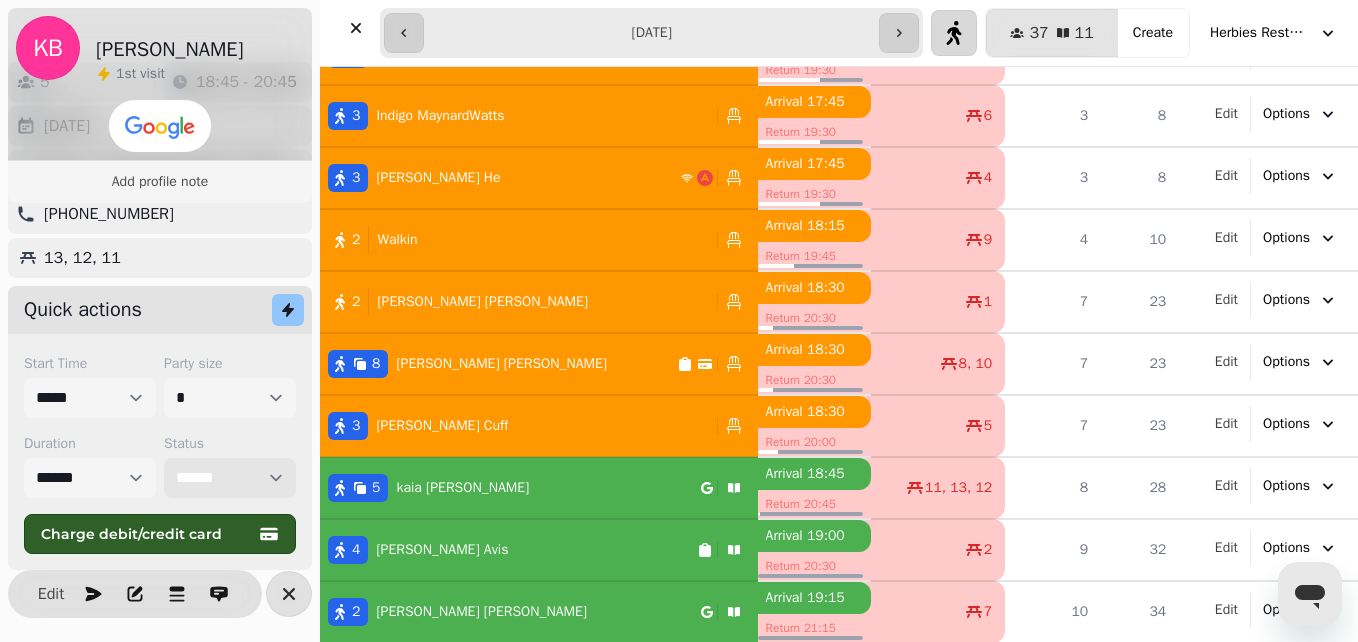 click on "**********" at bounding box center (230, 478) 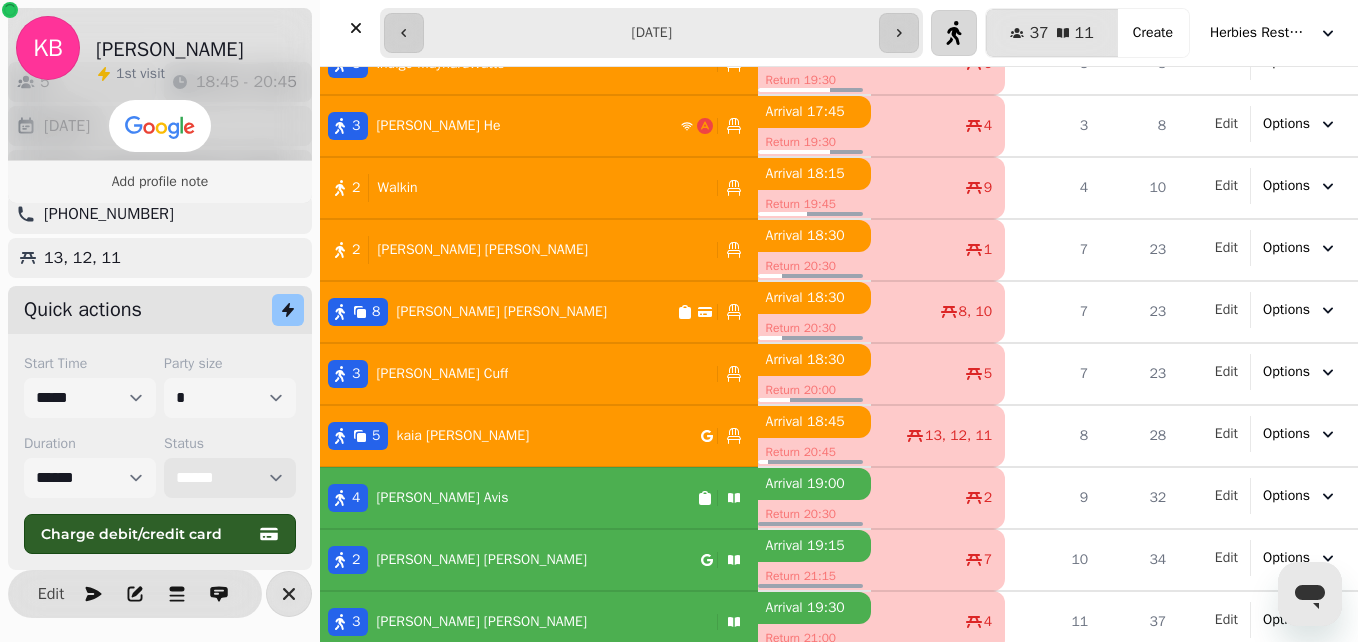 scroll, scrollTop: 154, scrollLeft: 0, axis: vertical 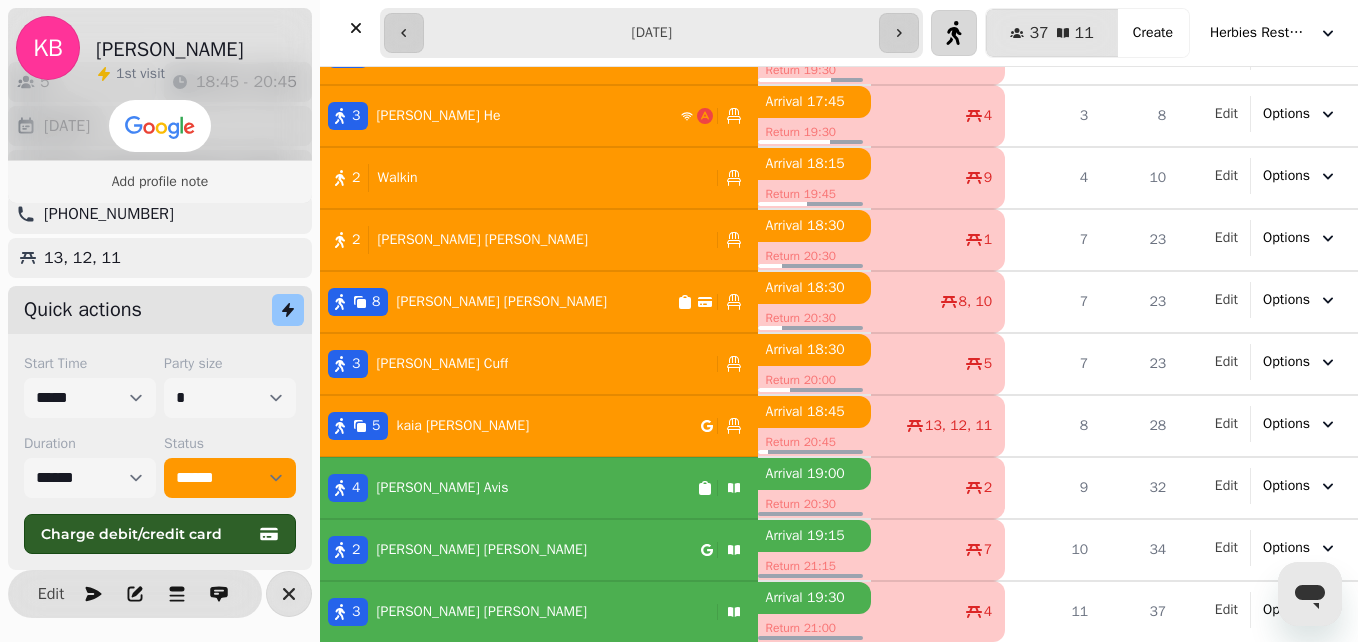 click on "4 [PERSON_NAME]" at bounding box center [508, 488] 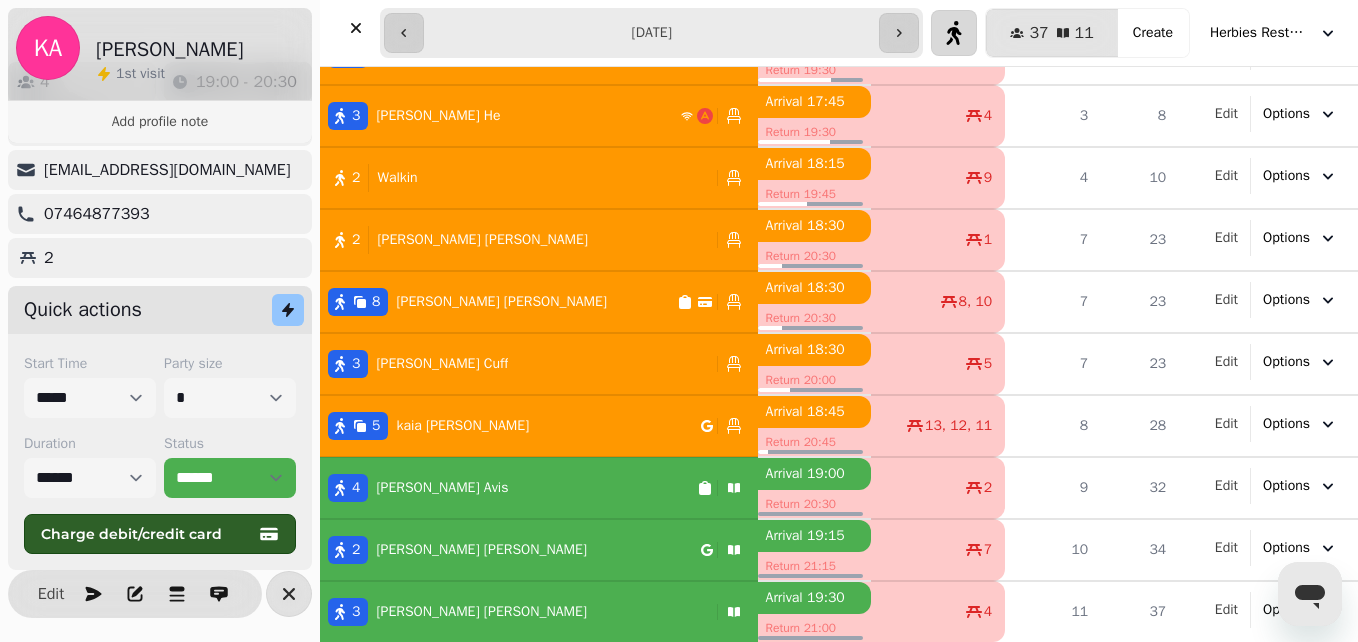 select on "******" 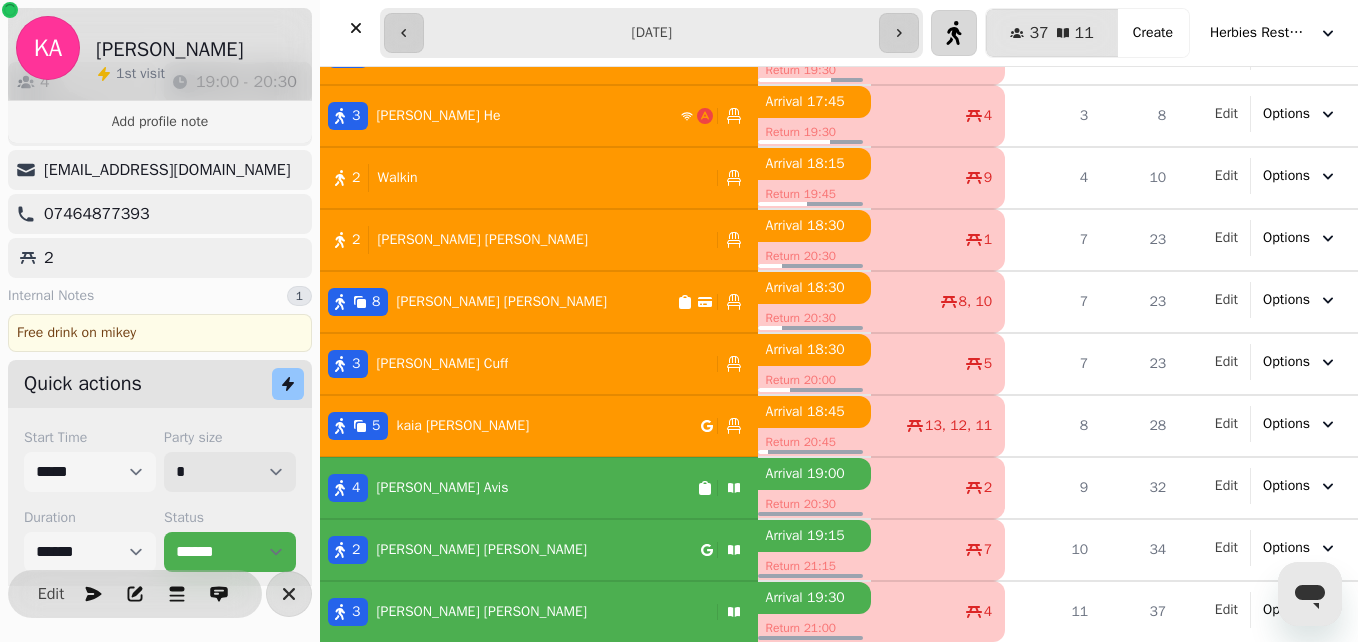 click on "* * * * * * * * * ** ** ** ** ** ** ** ** ** ** ** ** ** ** ** ** ** ** ** ** ** ** ** ** ** ** ** ** ** ** ** ** ** ** ** ** ** ** ** ** ** ** ** ** ** ** ** ** ** ** ** ** ** ** ** ** ** ** ** ** ** ** ** ** ** ** ** ** ** ** ** ** ** ** ** ** ** ** ** ** ** ** ** ** ** ** ** ** ** ** *** *** *** *** *** *** *** *** *** *** *** *** *** *** *** *** *** *** *** *** *** *** *** *** *** *** *** *** *** *** *** *** *** *** *** *** *** *** *** *** *** *** *** *** *** *** *** *** *** *** *** *** *** *** *** *** *** *** *** *** *** *** *** *** *** *** *** *** *** *** *** *** *** *** *** *** *** *** *** *** *** *** *** *** *** *** *** *** *** *** *** *** *** *** *** *** *** *** *** *** *** *** *** *** *** *** *** *** *** *** *** *** *** *** *** *** *** *** *** *** *** *** *** *** *** *** *** *** *** *** *** *** *** *** *** *** *** *** *** *** *** *** *** *** *** *** *** *** *** *** ***" at bounding box center (230, 472) 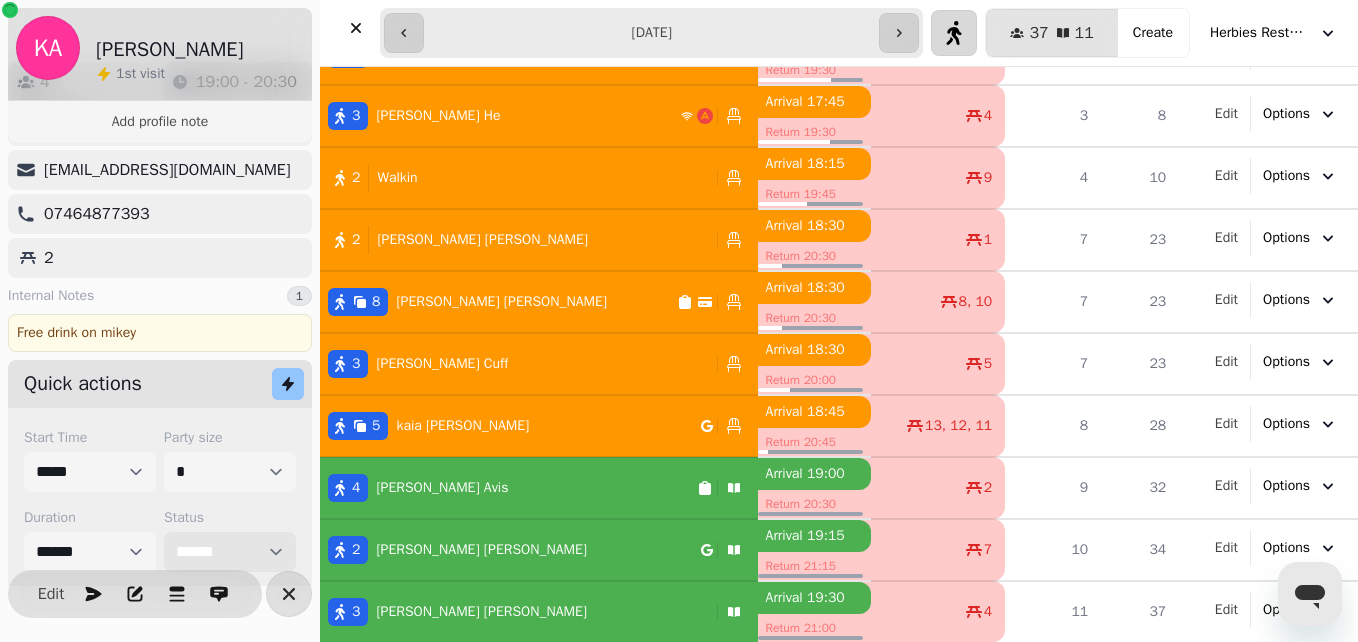 click on "**********" at bounding box center [230, 552] 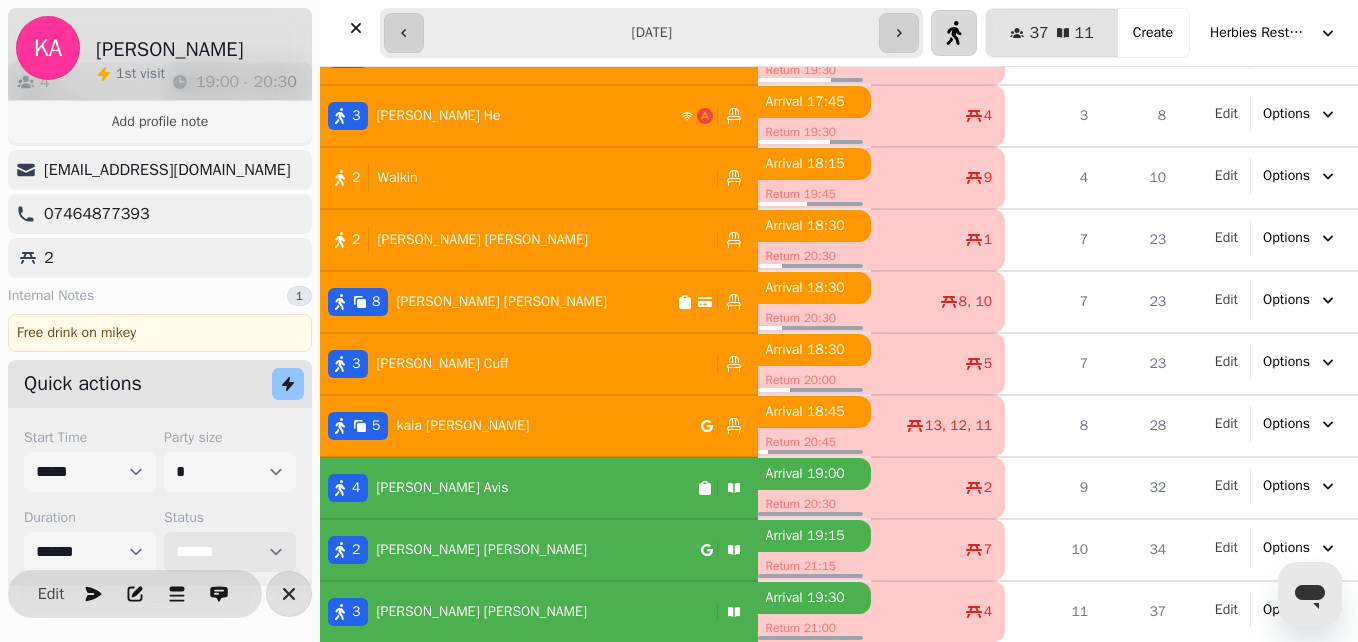 click on "**********" at bounding box center [230, 552] 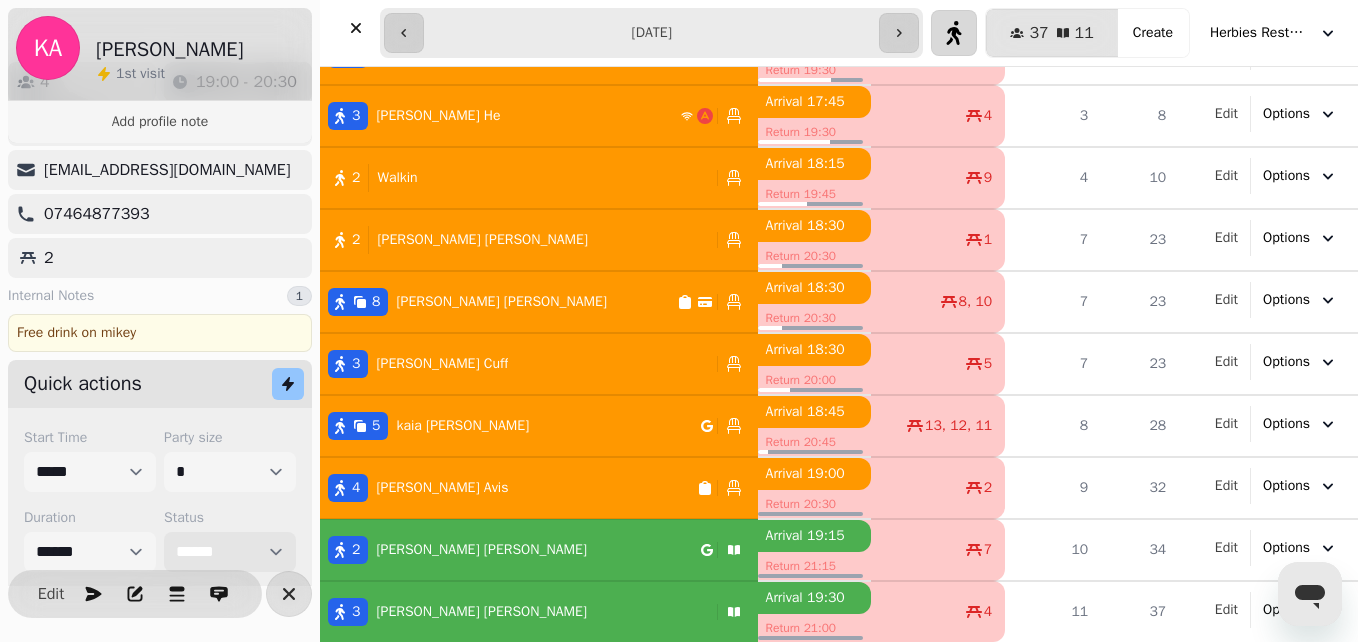 select on "******" 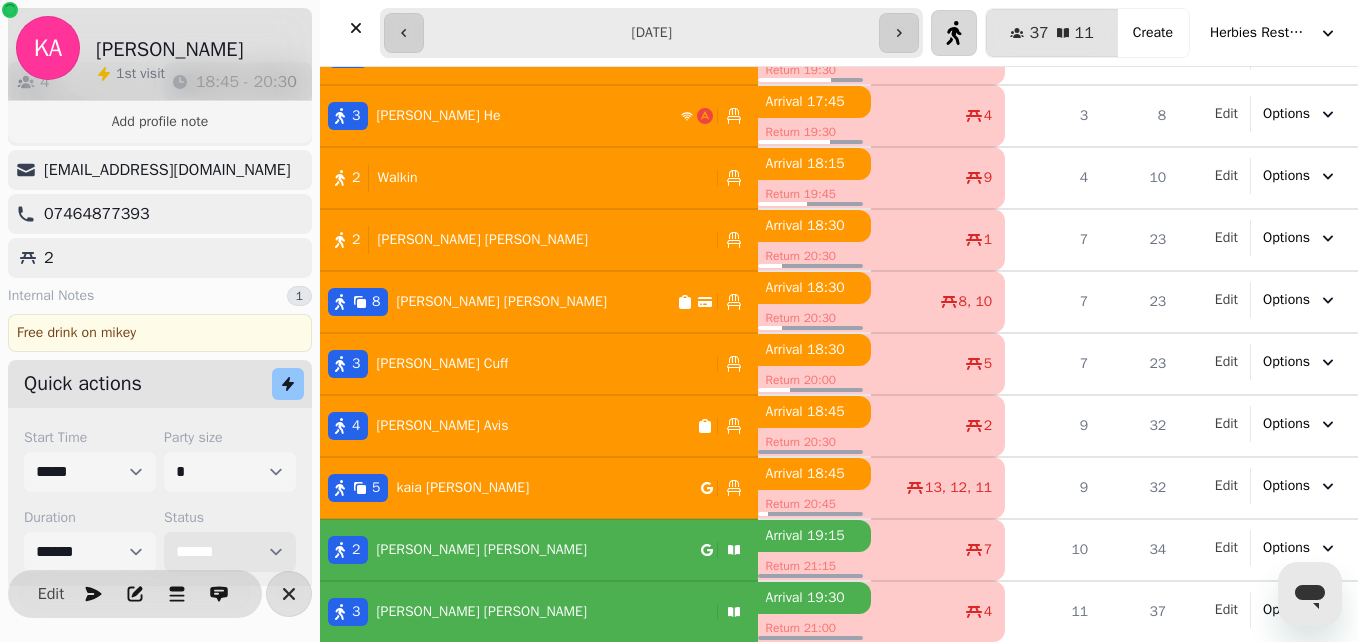 select on "**********" 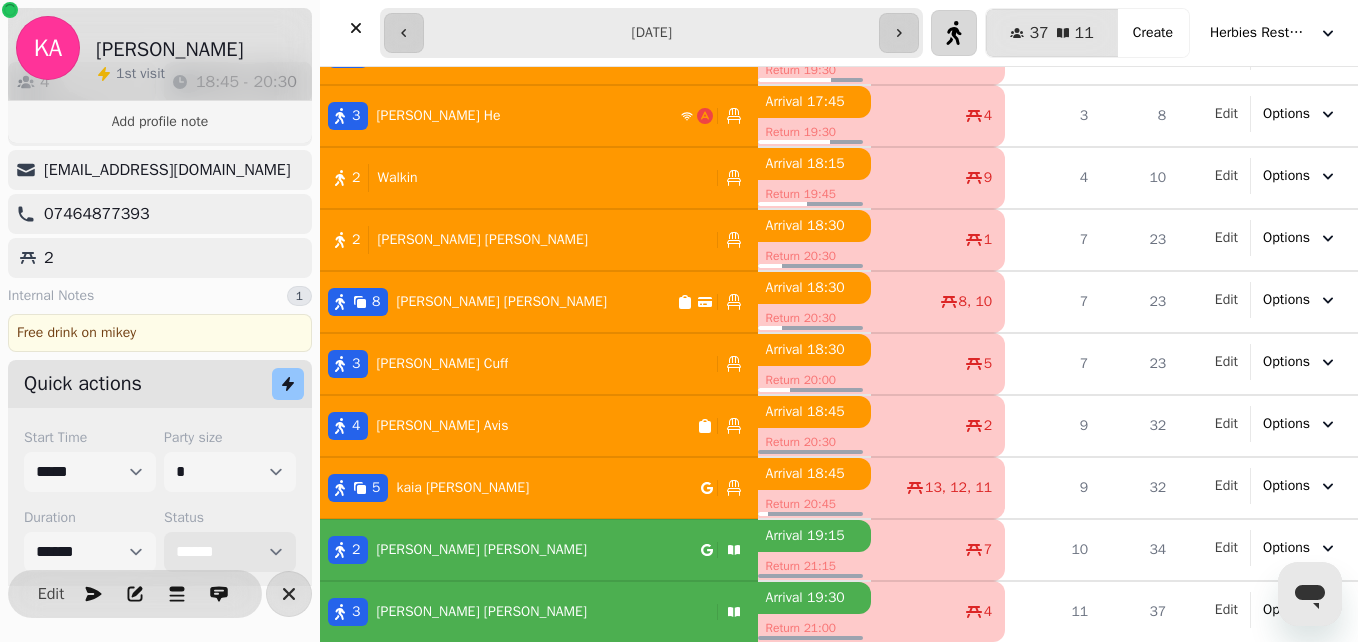 select on "****" 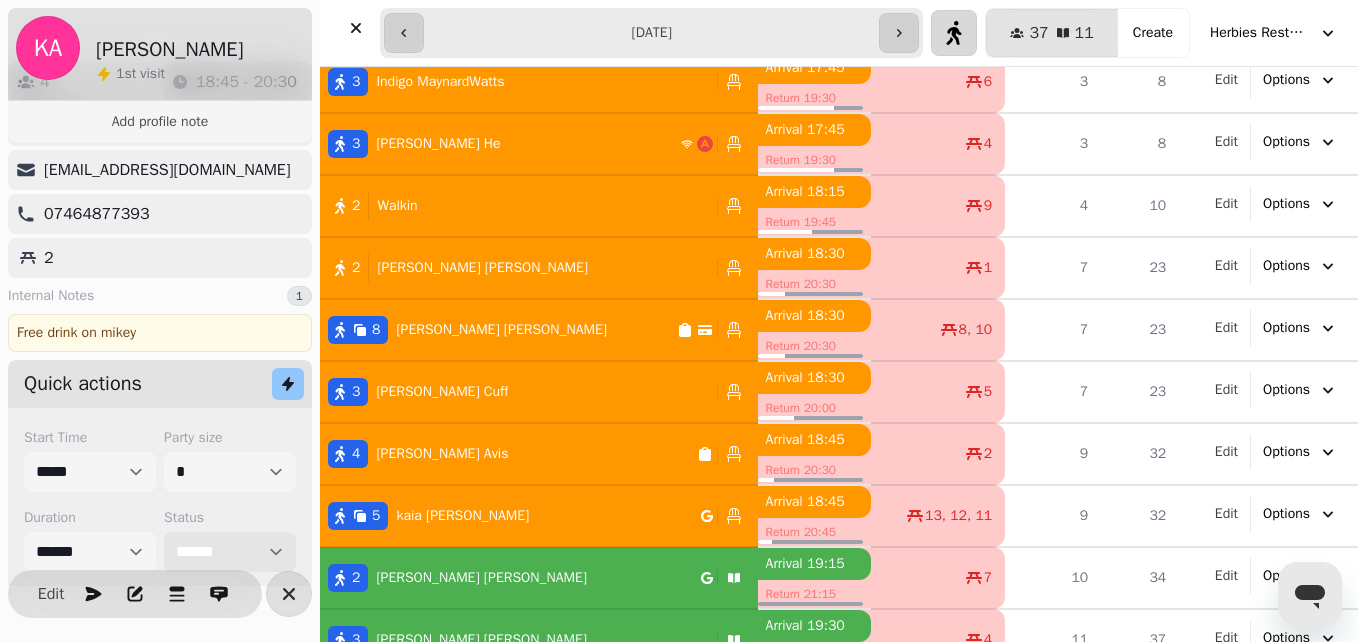 scroll, scrollTop: 154, scrollLeft: 0, axis: vertical 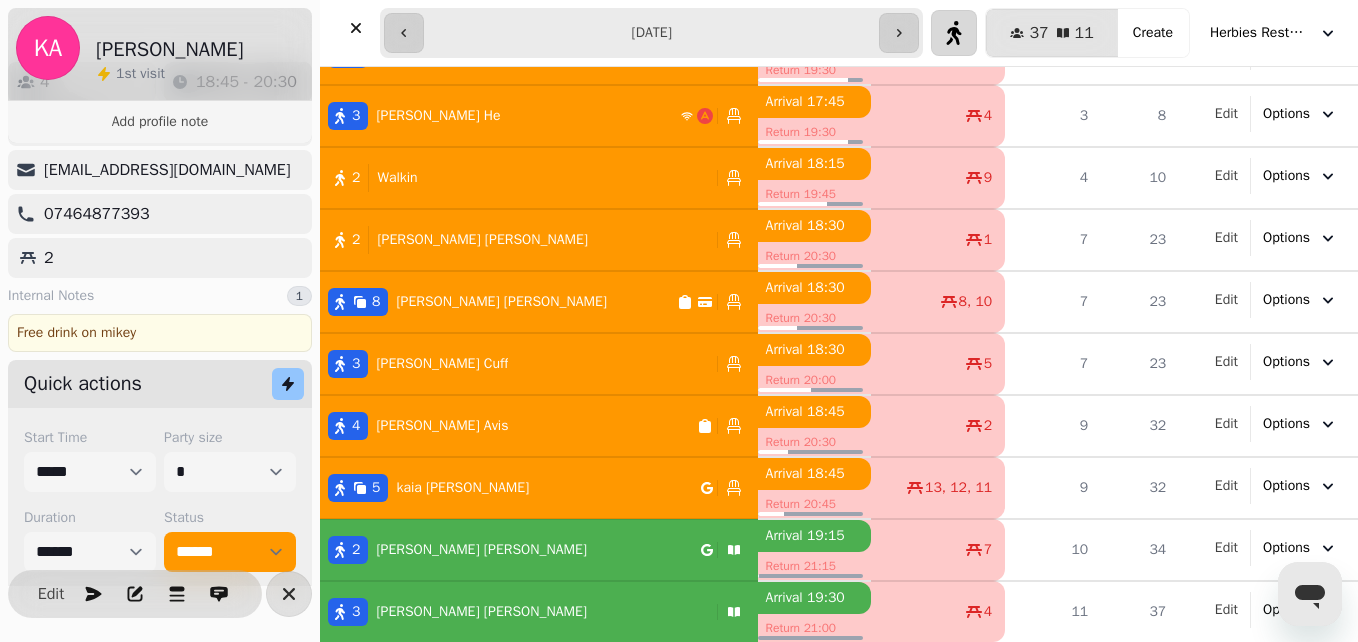 click on "2 [PERSON_NAME]" at bounding box center (510, 550) 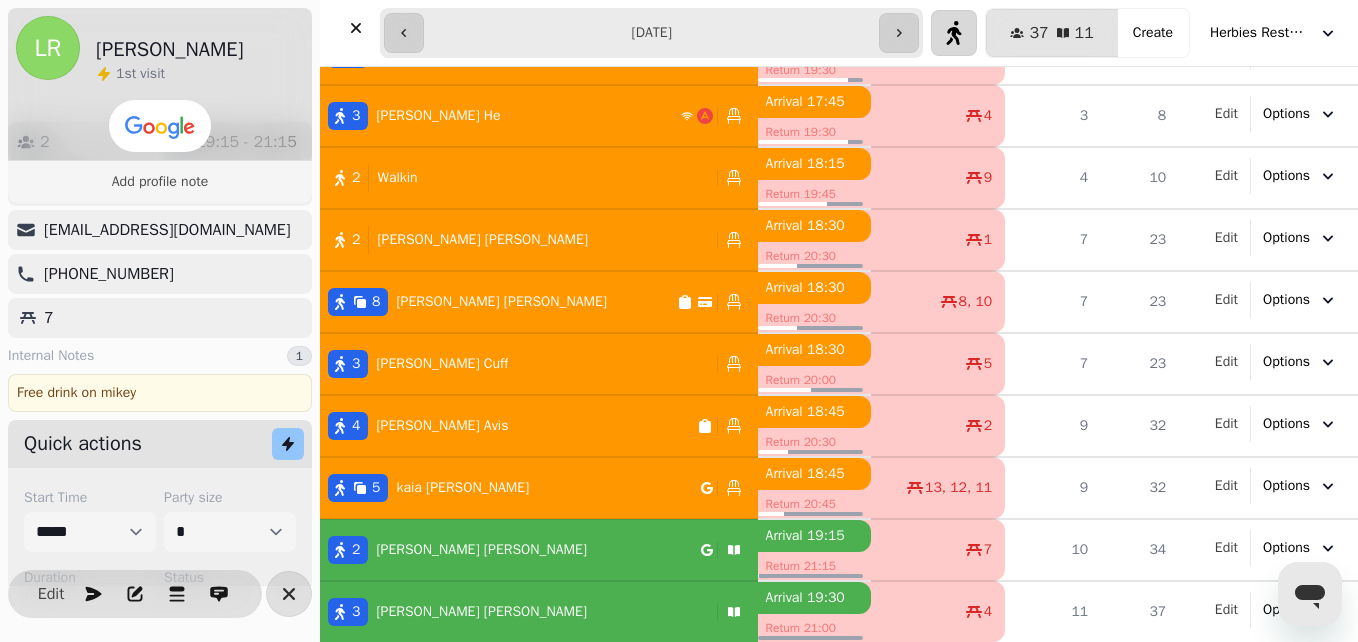 select on "******" 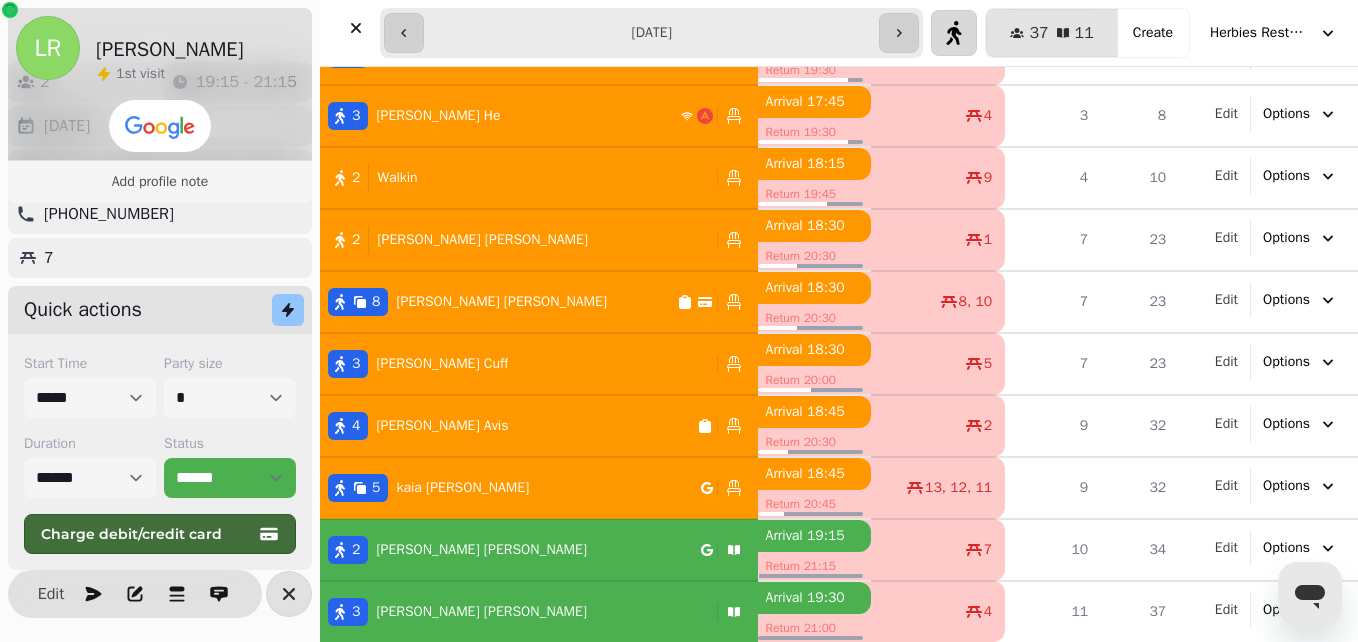 click on "Charge debit/credit card" at bounding box center [160, 534] 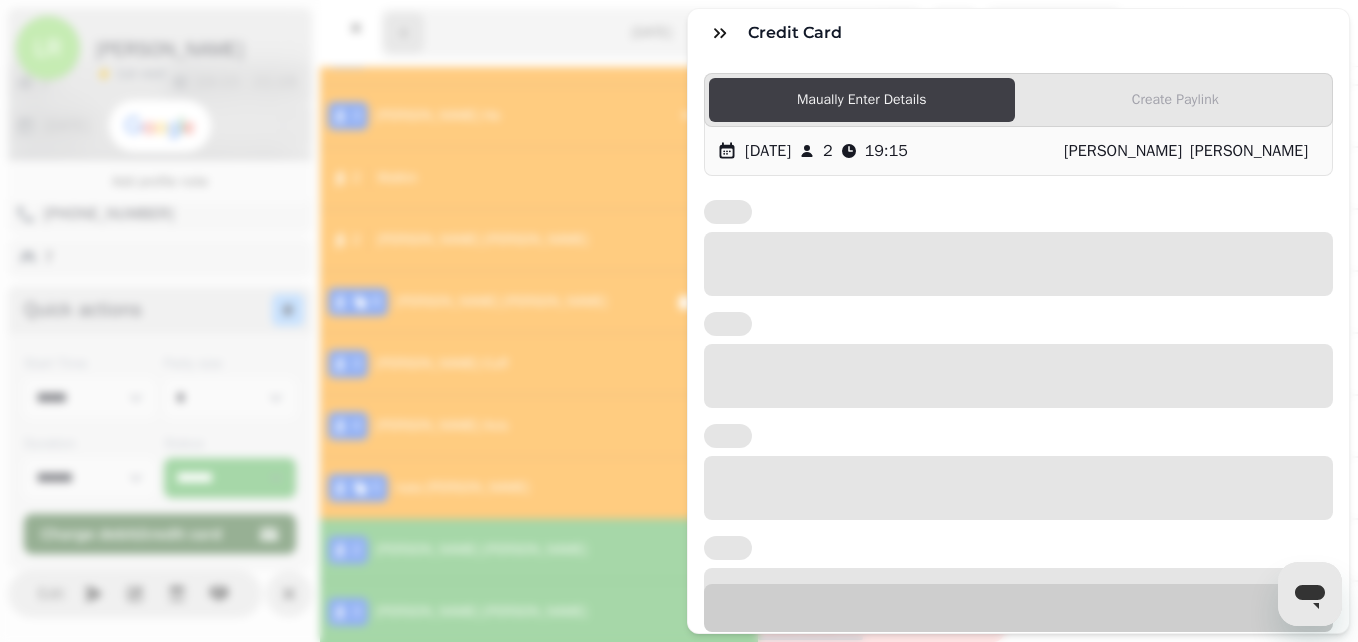 click on "Credit Card Maually Enter Details Create Paylink [DATE] 2 19:15 [PERSON_NAME]" at bounding box center (679, 337) 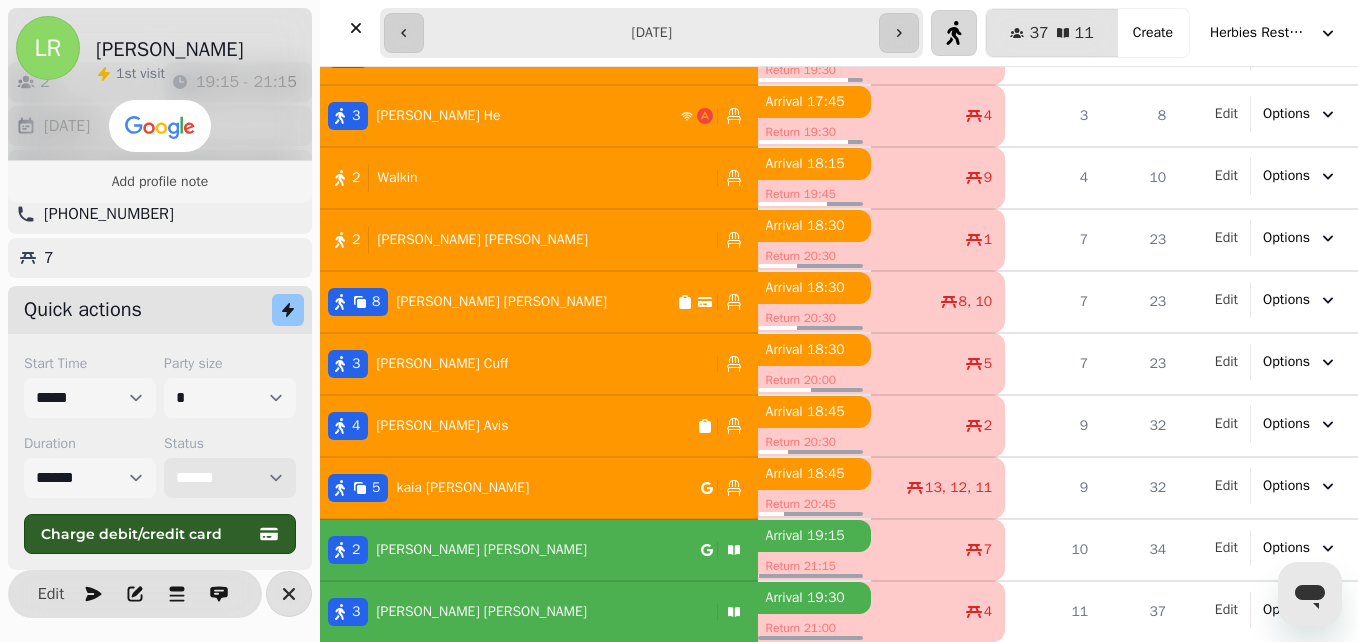 click on "**********" at bounding box center [230, 478] 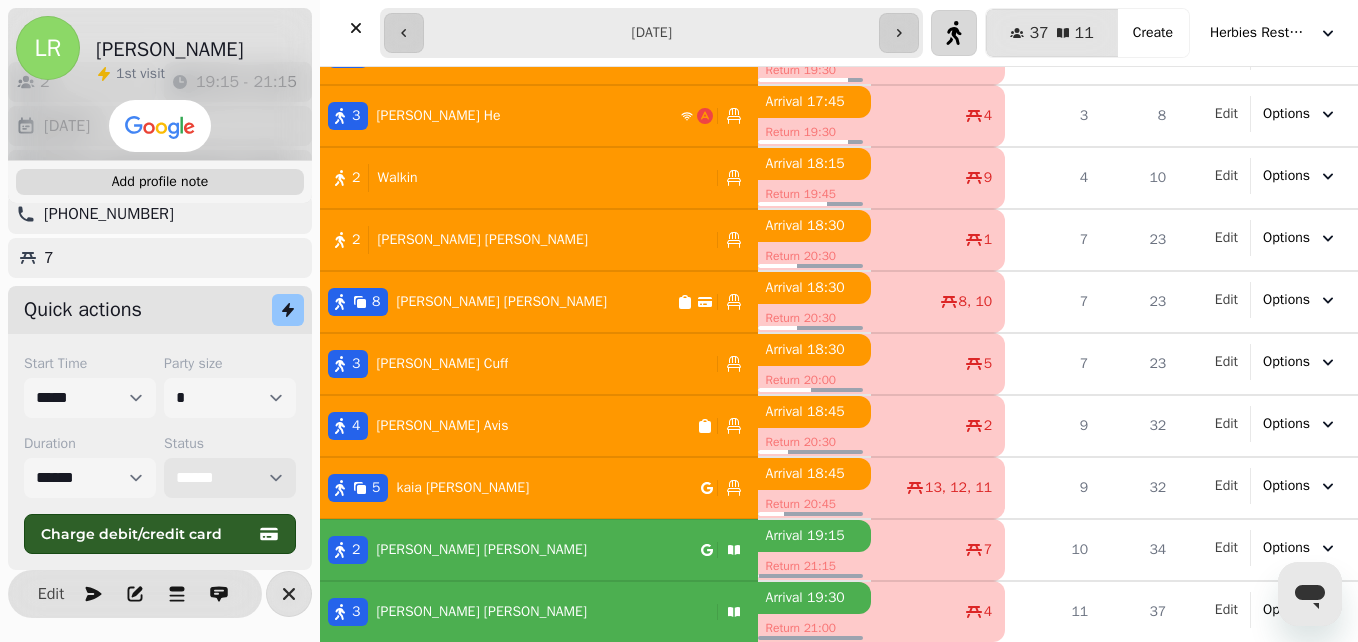 select on "******" 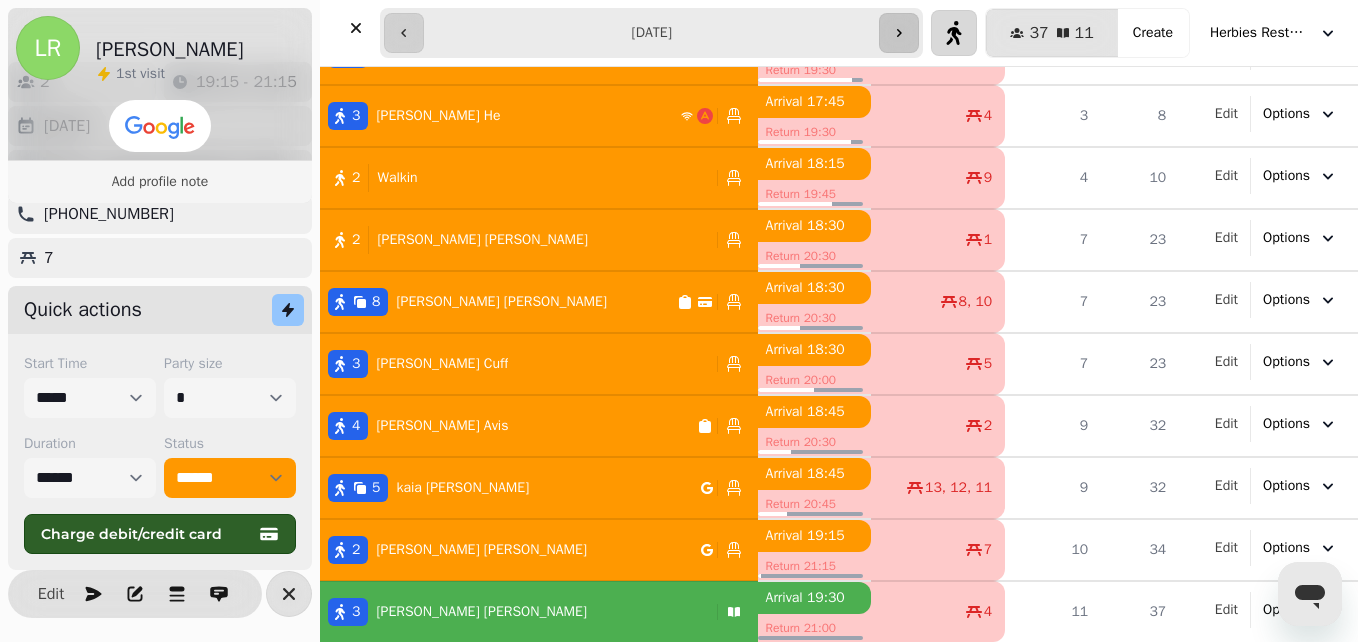 click at bounding box center (899, 33) 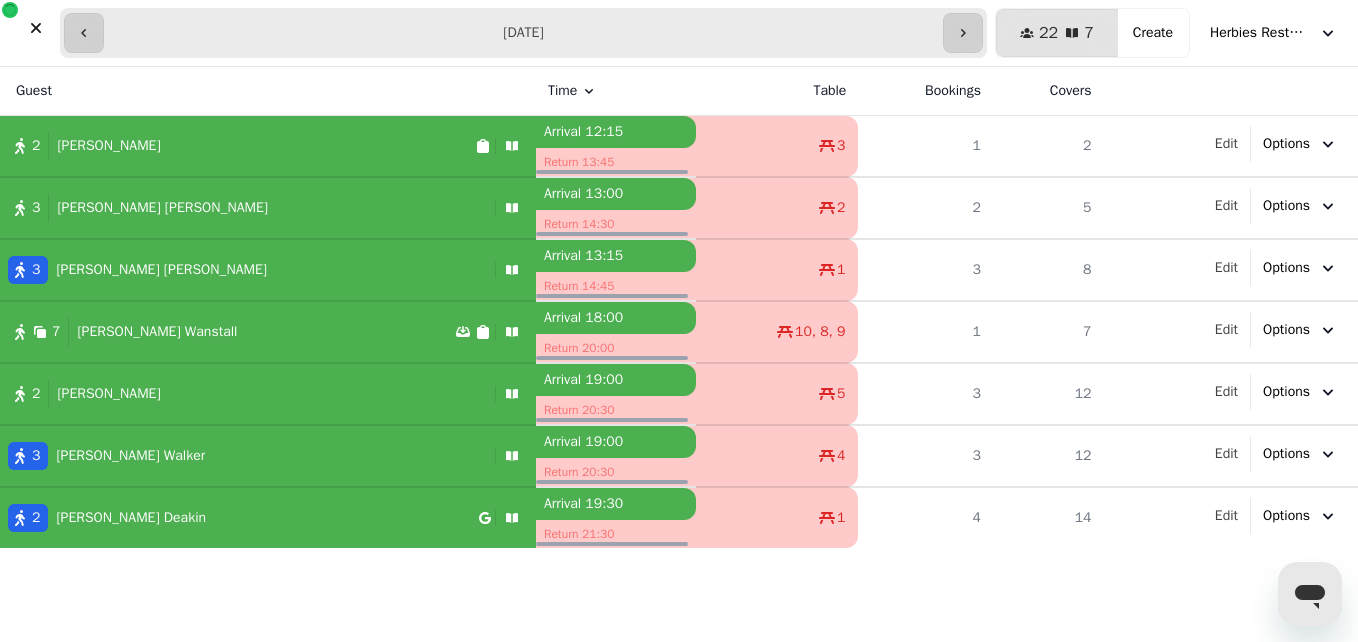 scroll, scrollTop: 0, scrollLeft: 0, axis: both 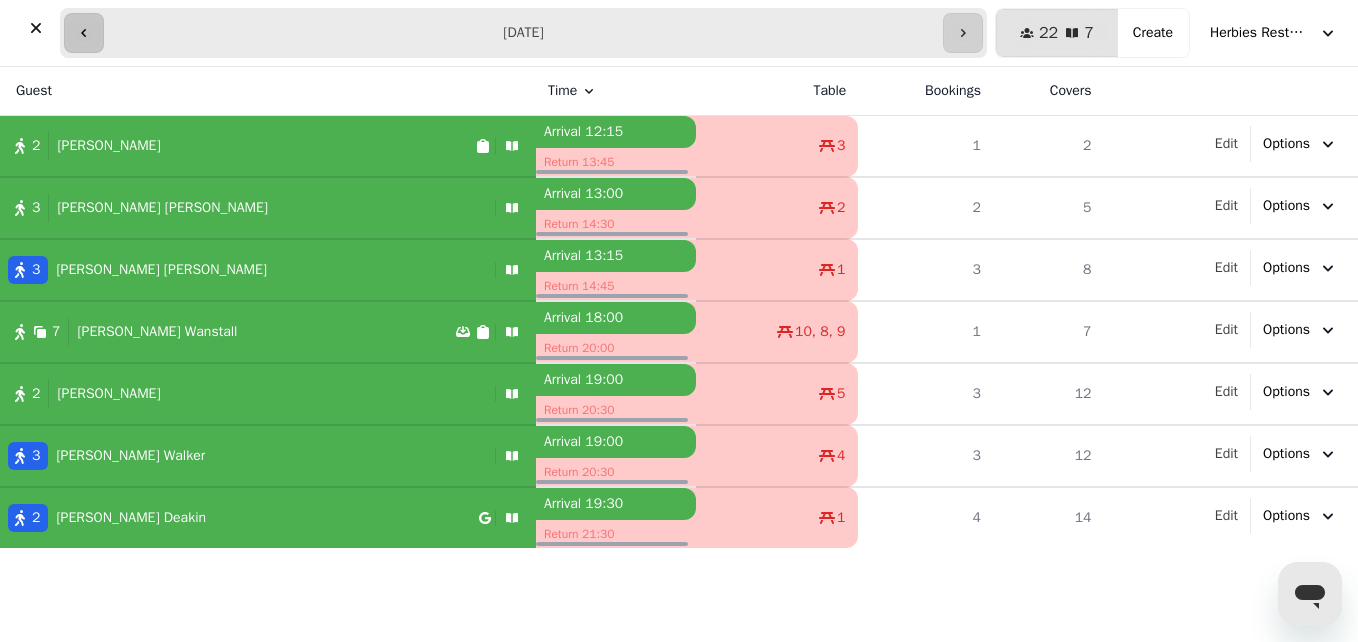 click at bounding box center (84, 33) 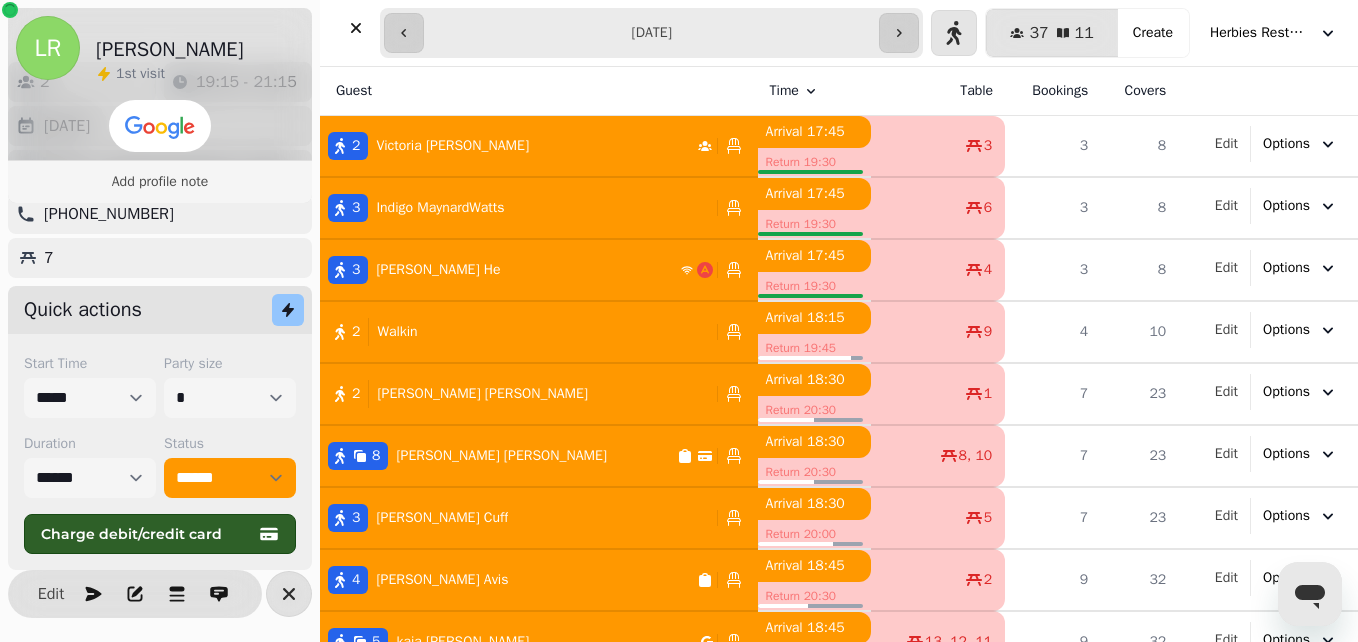 scroll, scrollTop: 154, scrollLeft: 0, axis: vertical 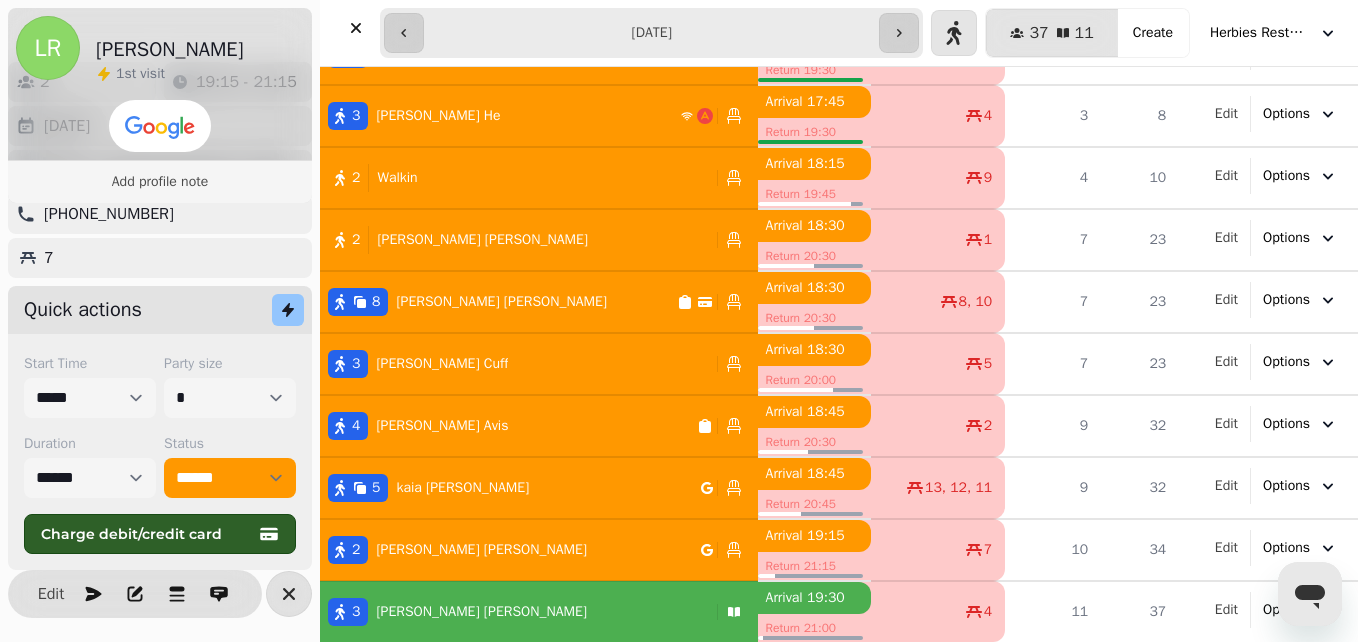 click on "[PERSON_NAME]" at bounding box center [481, 612] 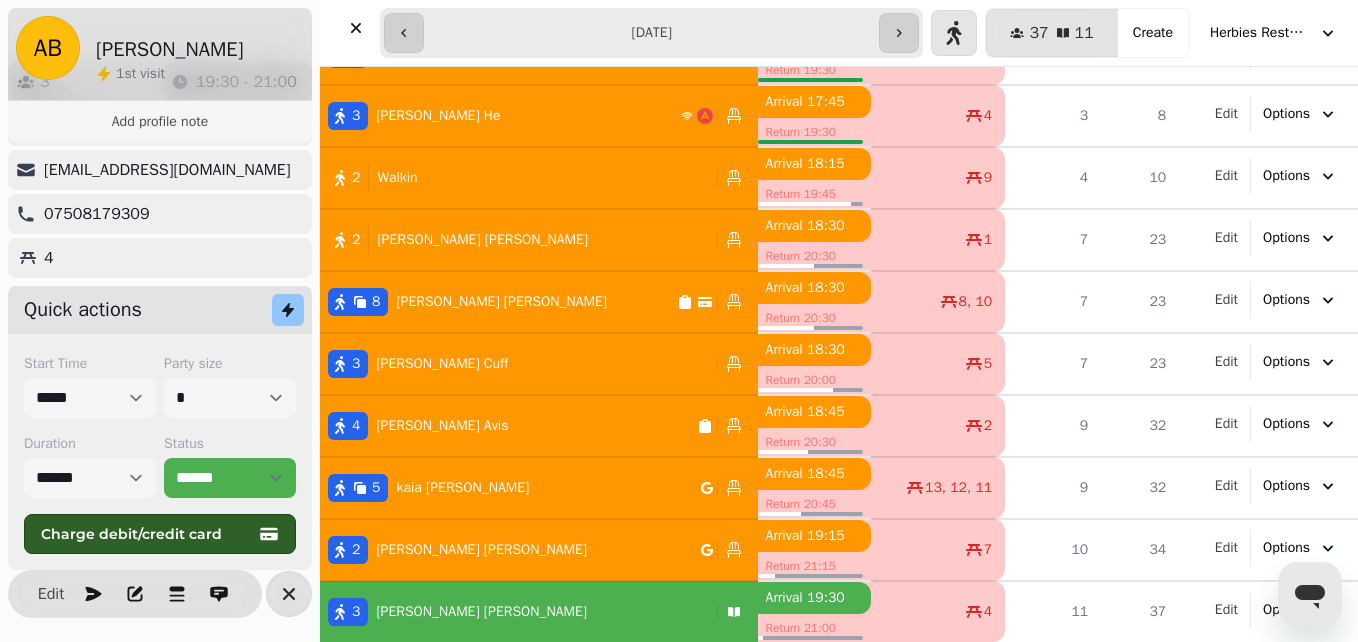scroll, scrollTop: 89, scrollLeft: 0, axis: vertical 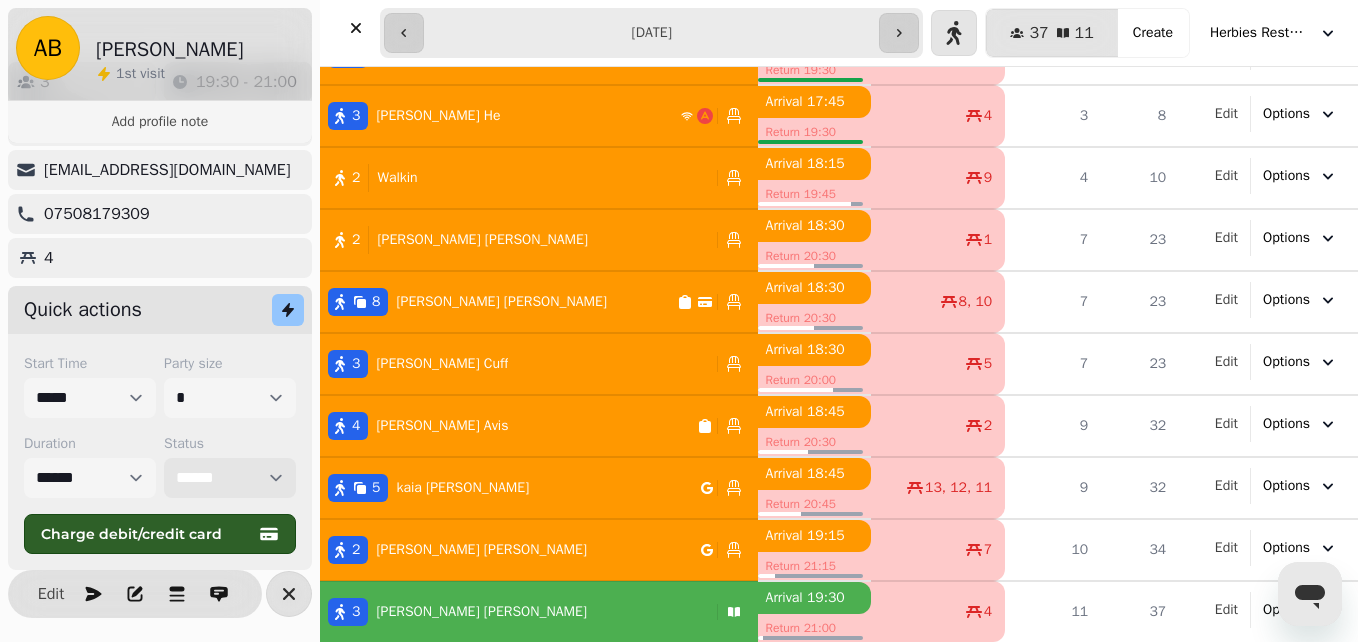 click on "**********" at bounding box center [230, 478] 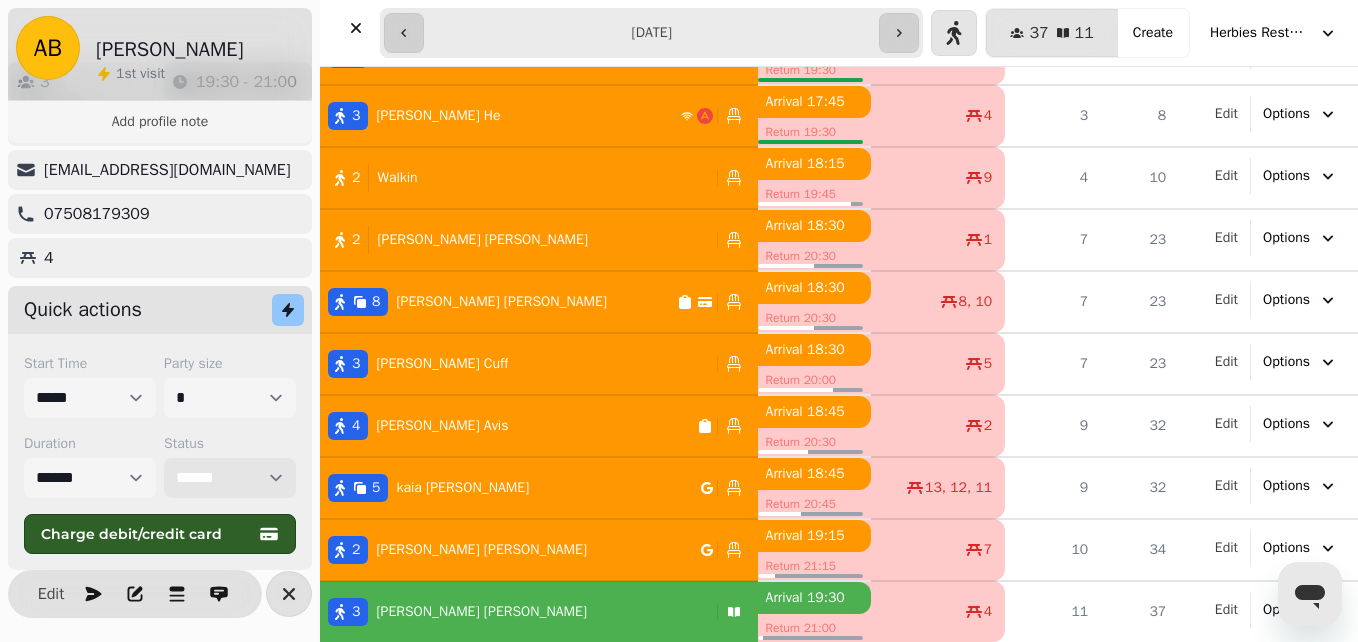 click on "**********" at bounding box center [230, 478] 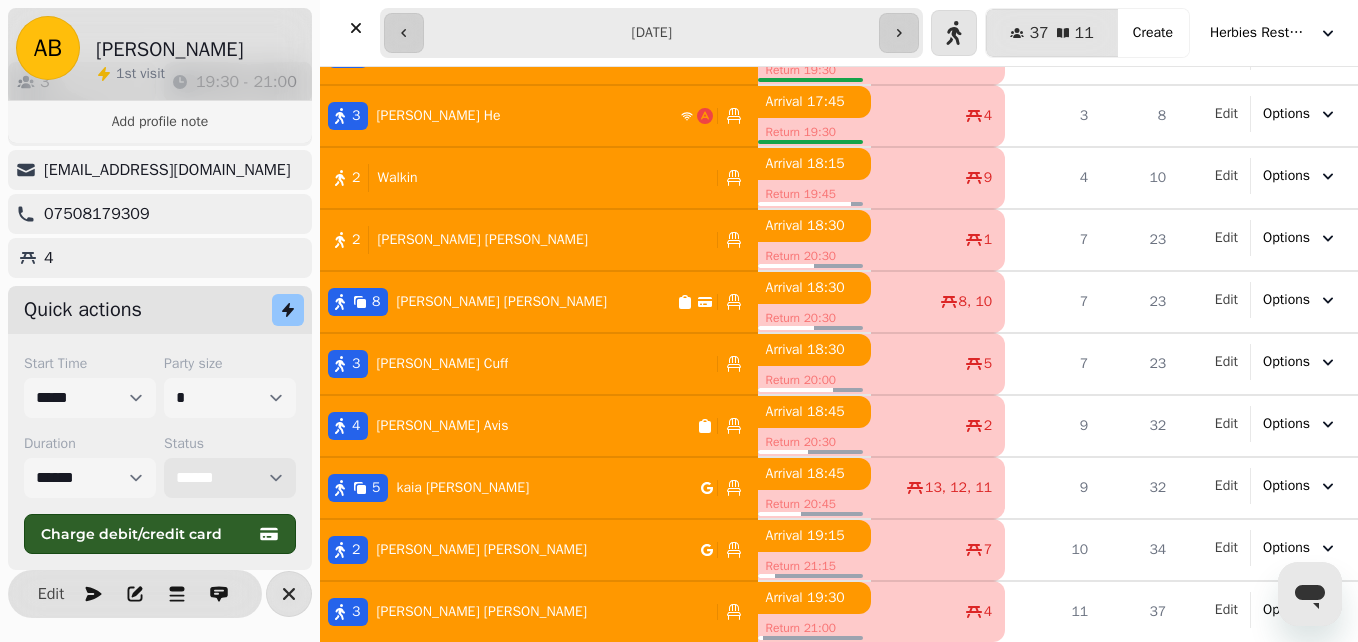 select on "******" 